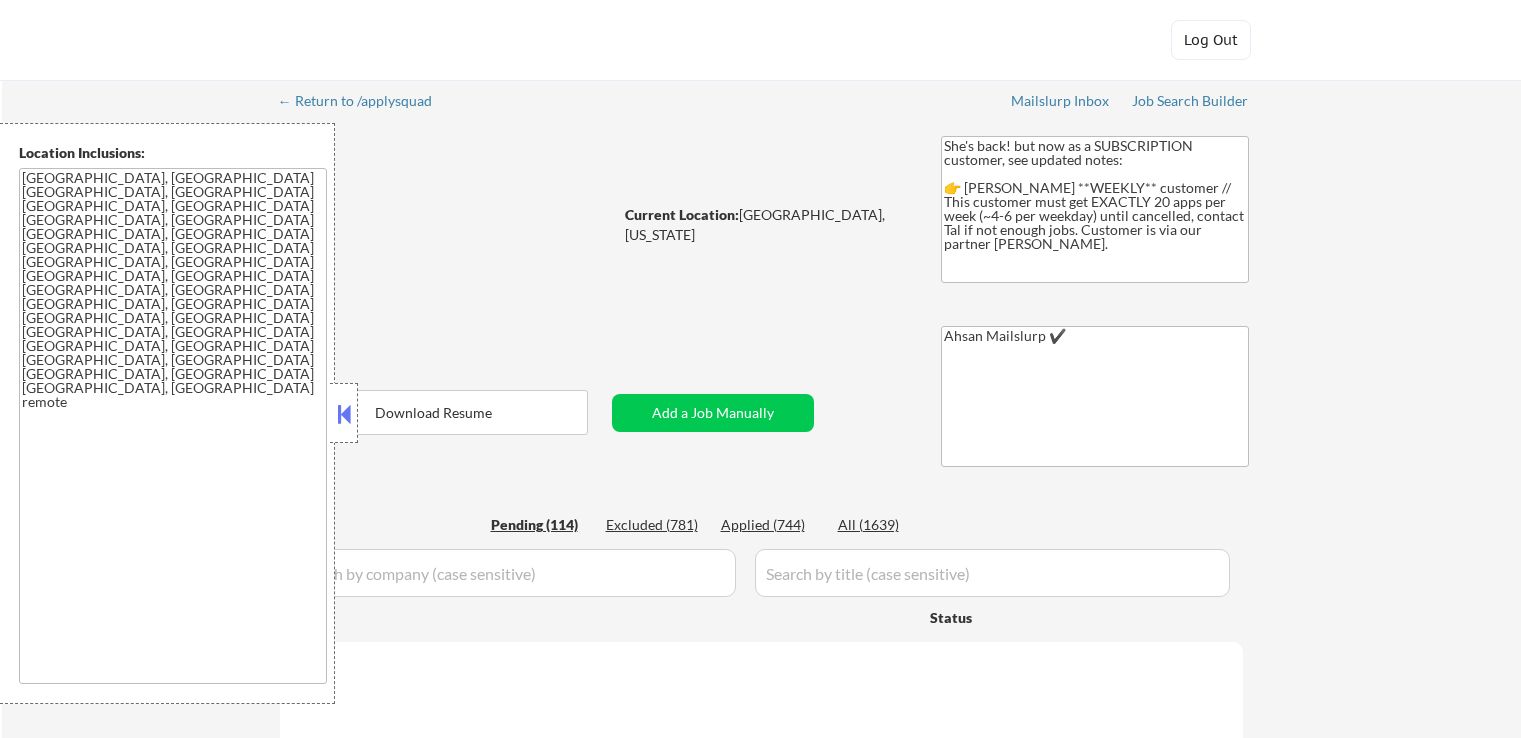 select on ""pending"" 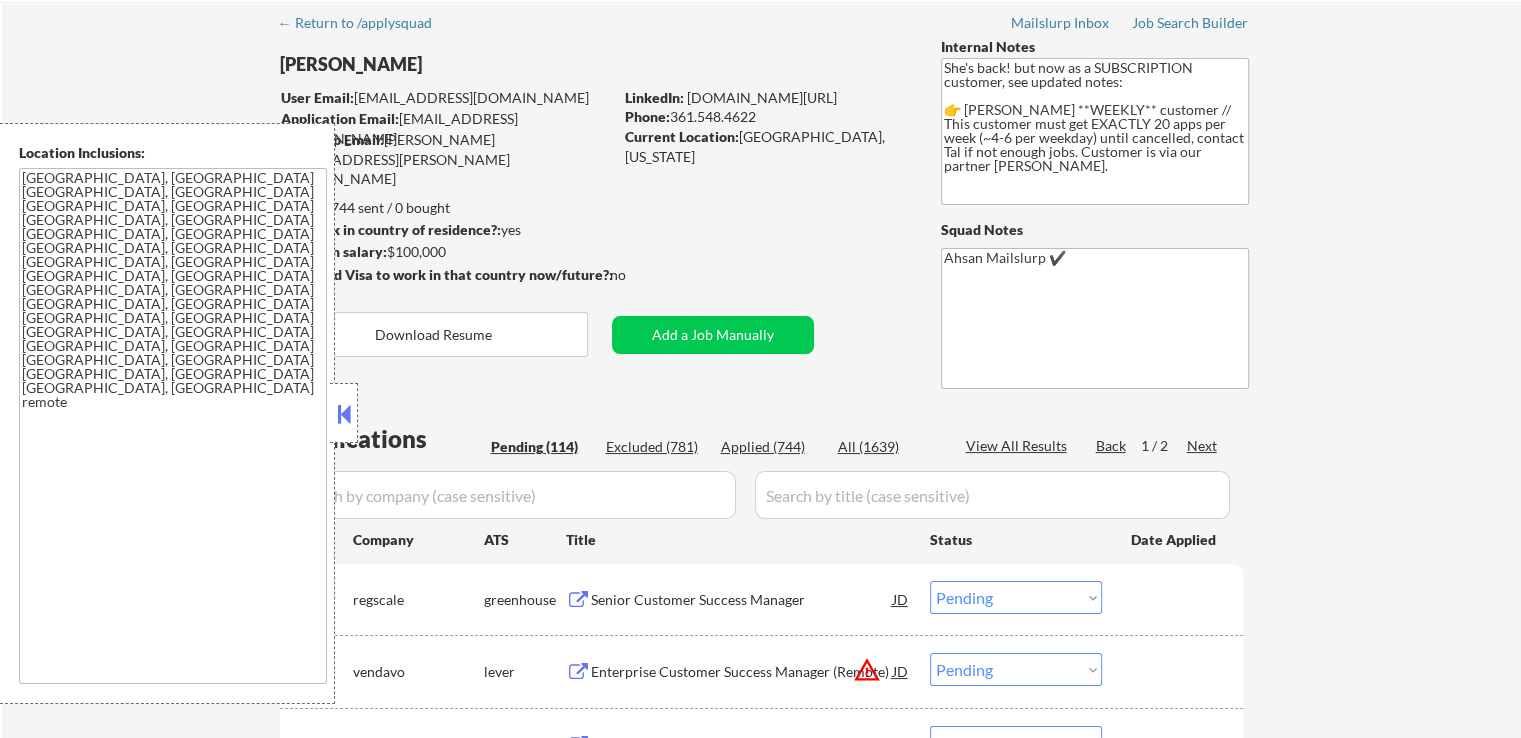 scroll, scrollTop: 200, scrollLeft: 0, axis: vertical 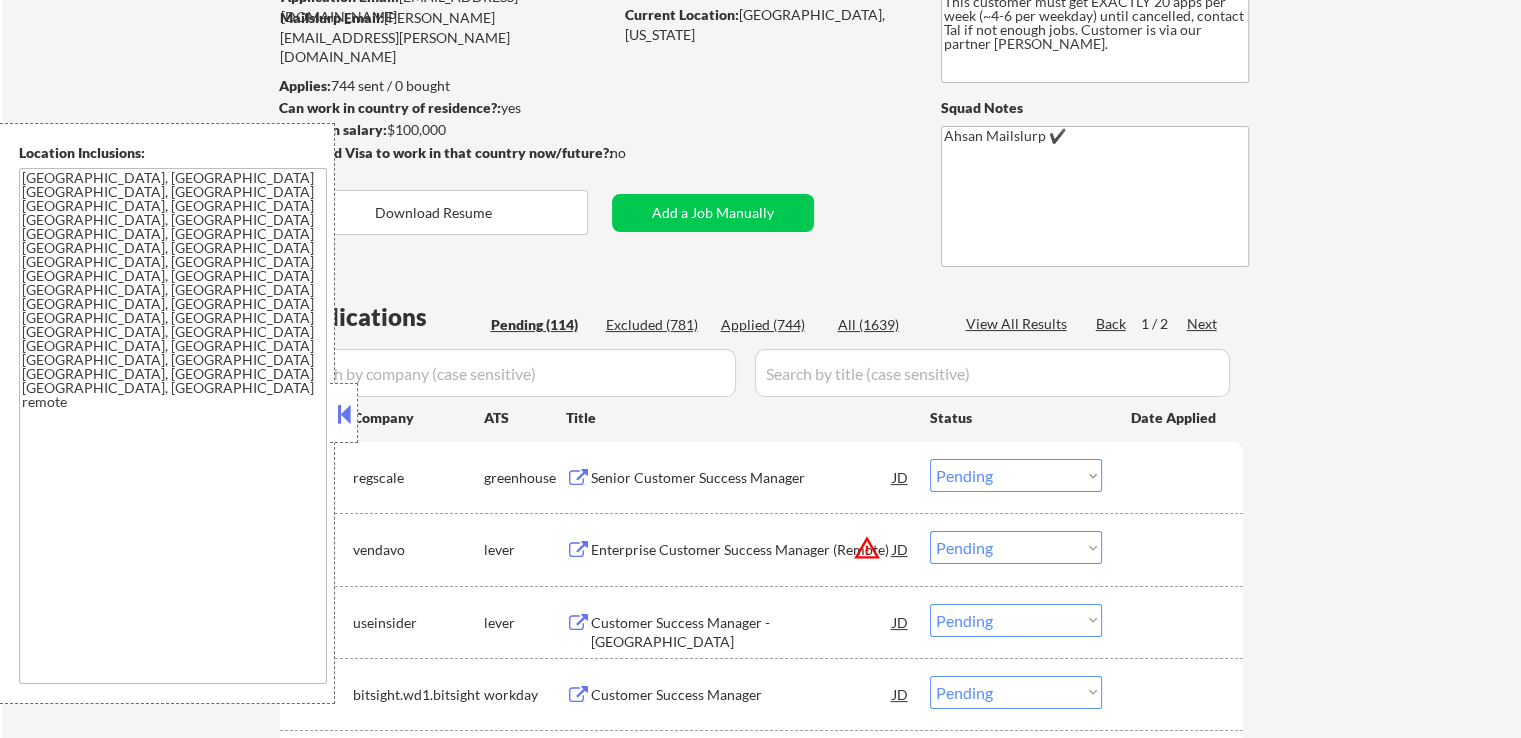click on "Applied (744)" at bounding box center [771, 325] 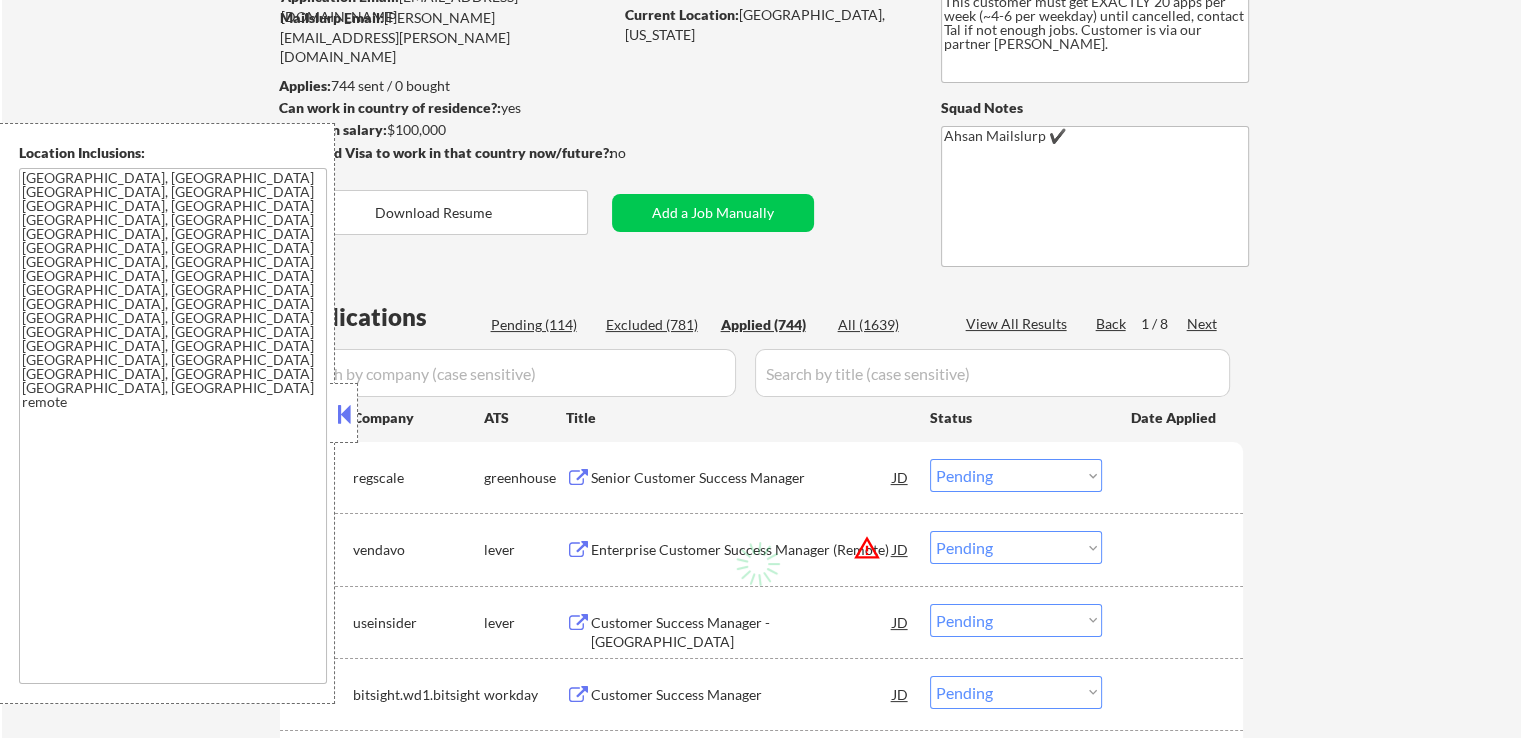 select on ""applied"" 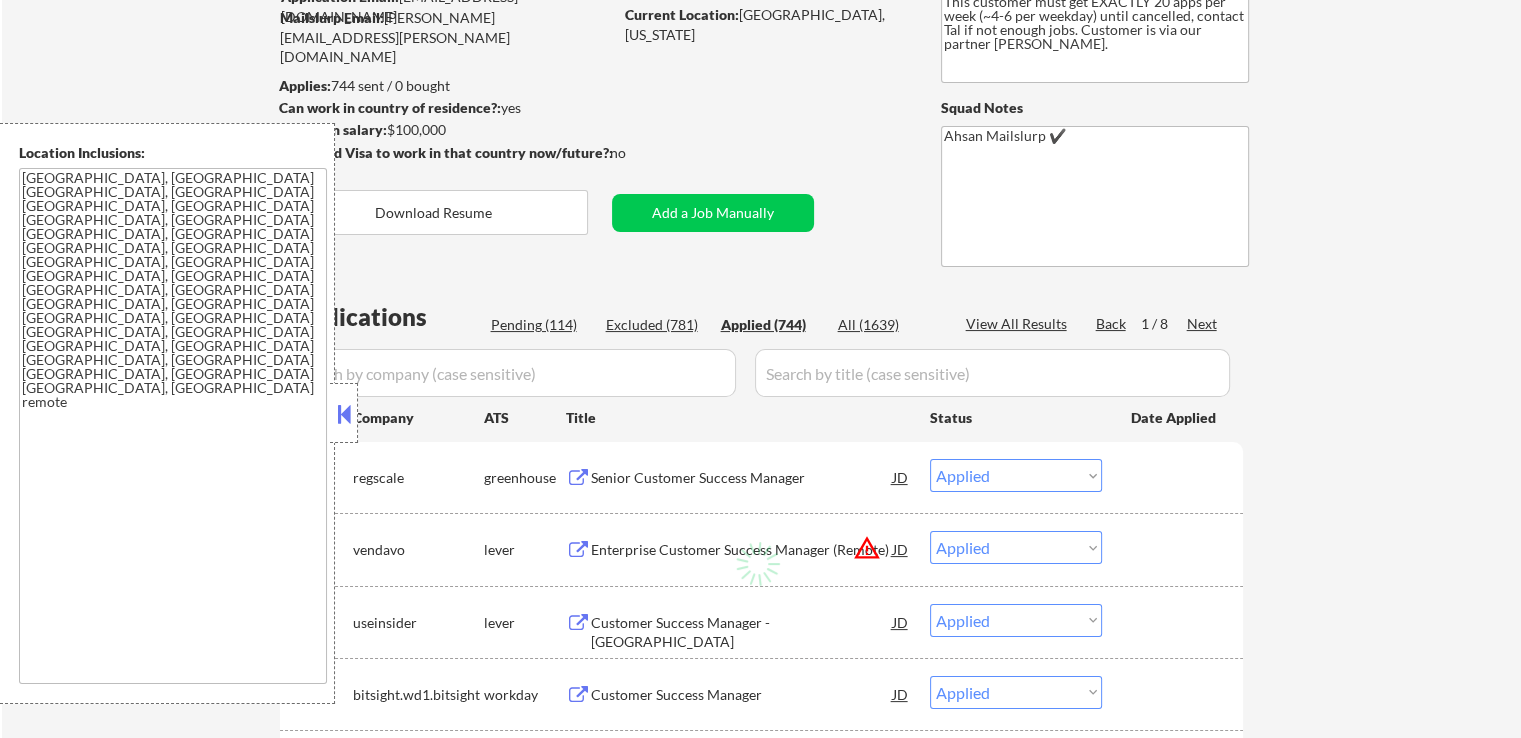 select on ""applied"" 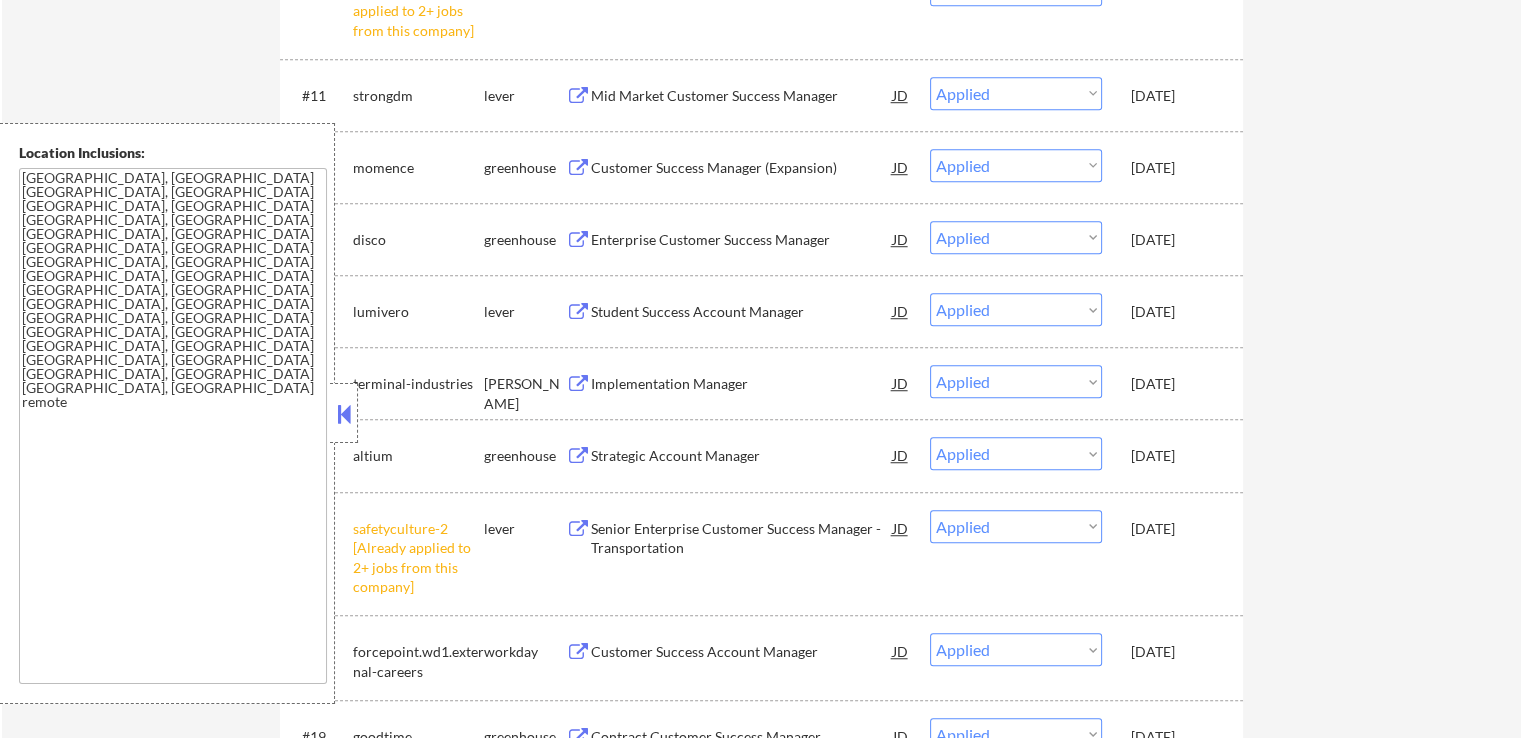 scroll, scrollTop: 1300, scrollLeft: 0, axis: vertical 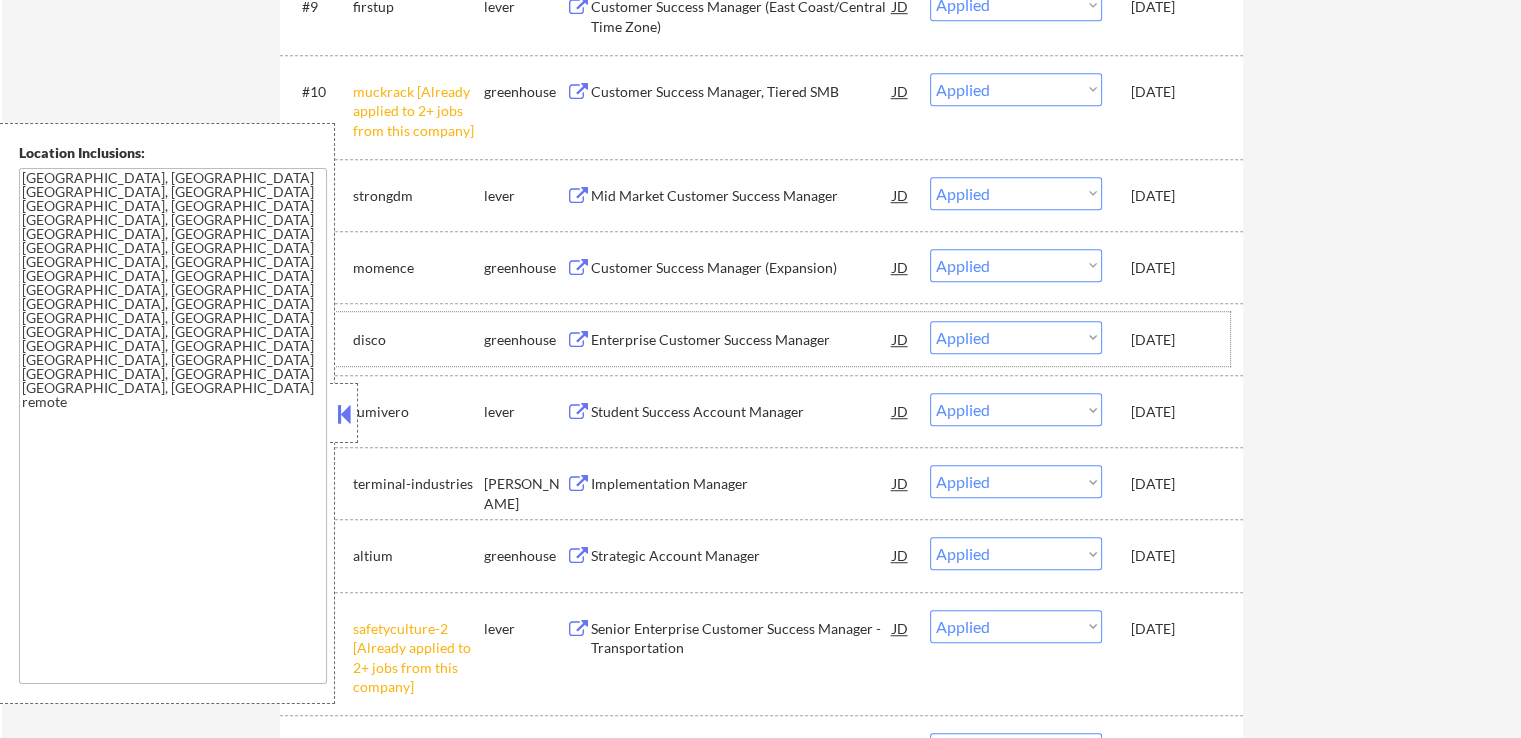 drag, startPoint x: 1191, startPoint y: 340, endPoint x: 1129, endPoint y: 340, distance: 62 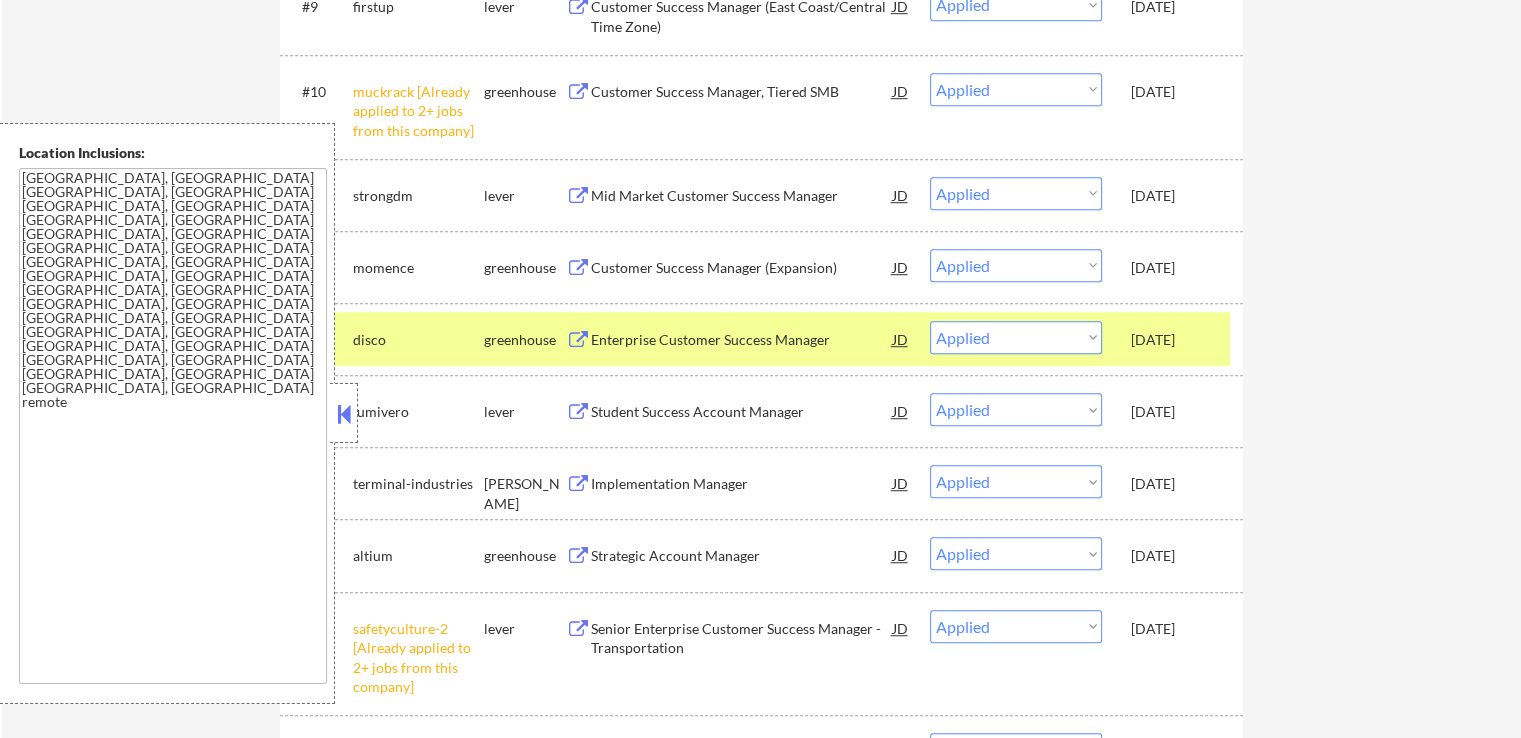 copy on "[DATE]" 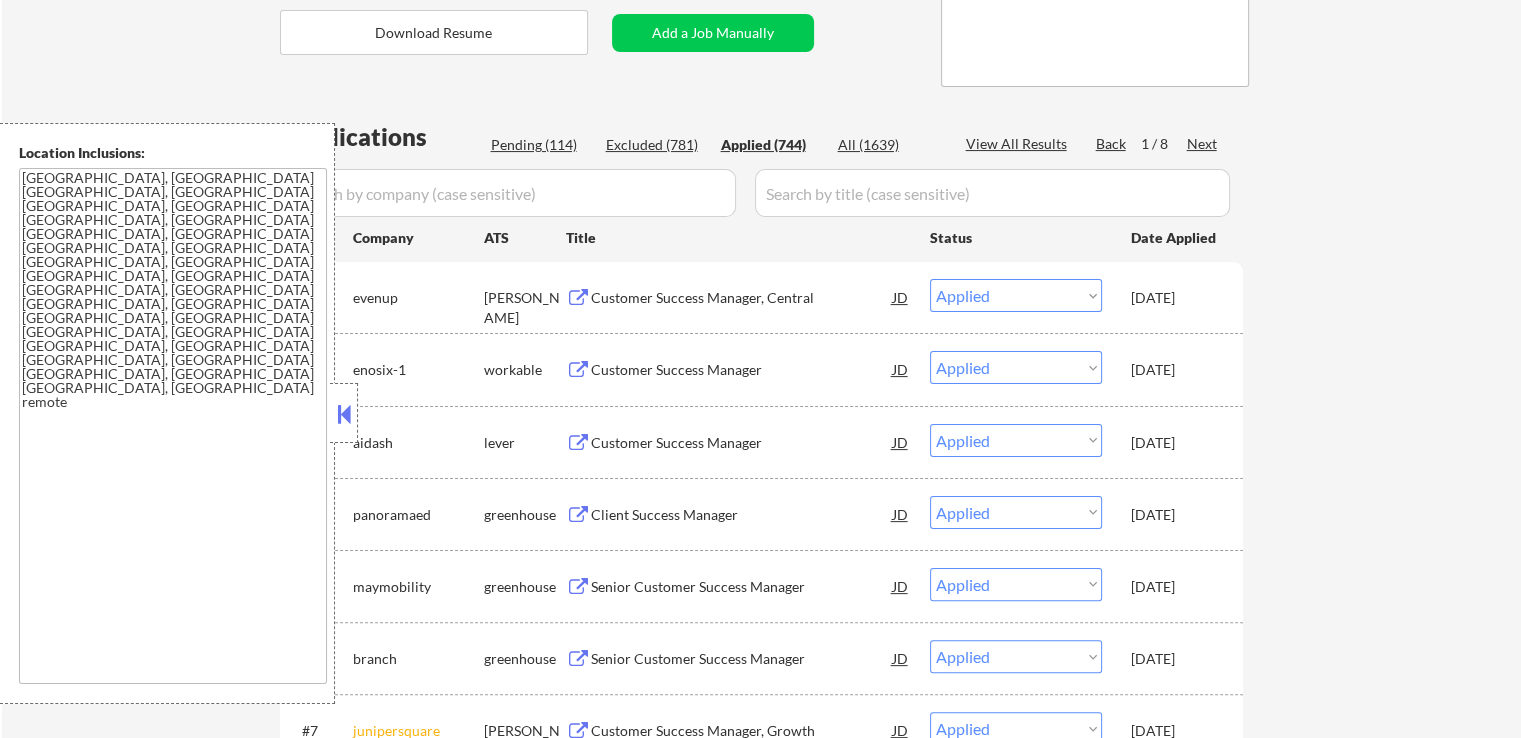 scroll, scrollTop: 424, scrollLeft: 0, axis: vertical 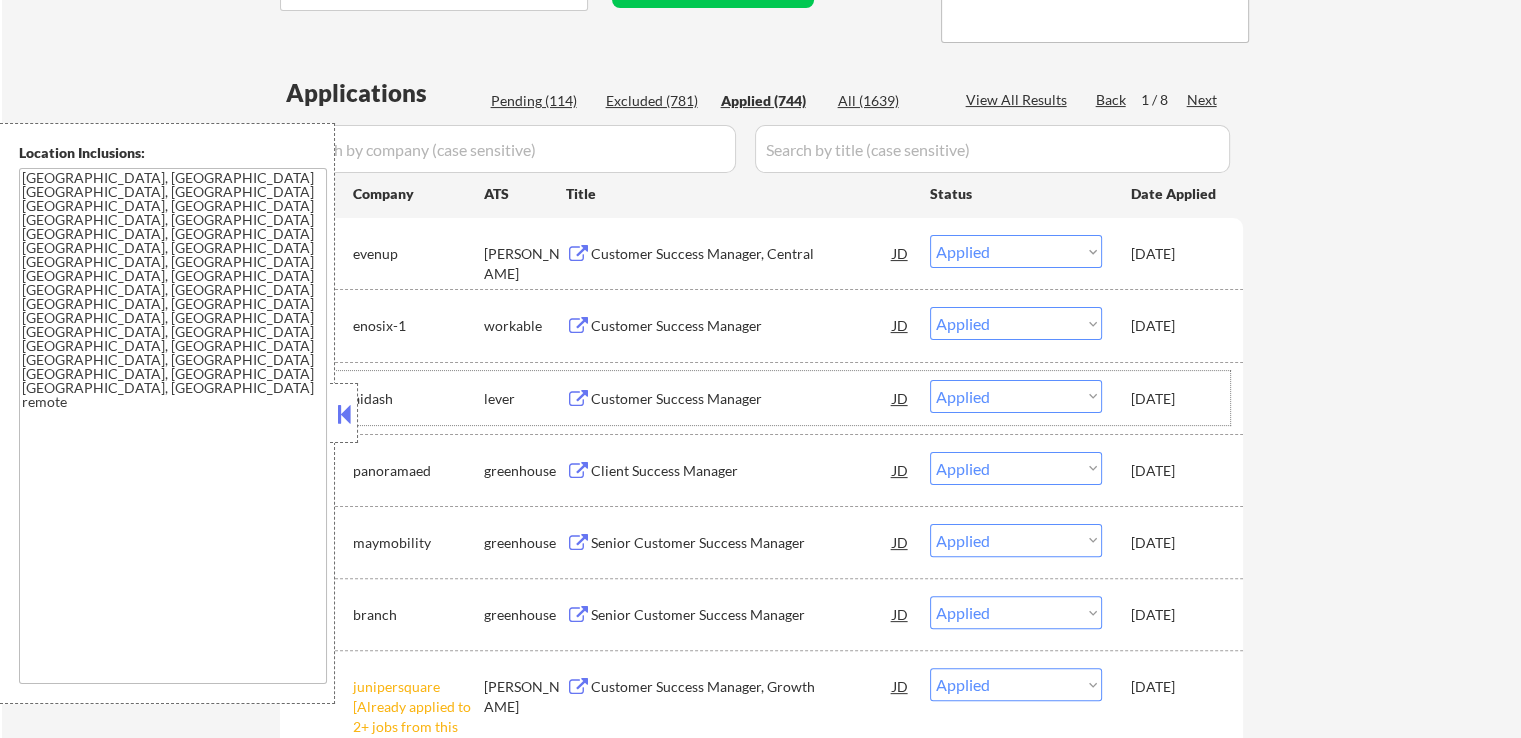 drag, startPoint x: 1205, startPoint y: 394, endPoint x: 1191, endPoint y: 307, distance: 88.11924 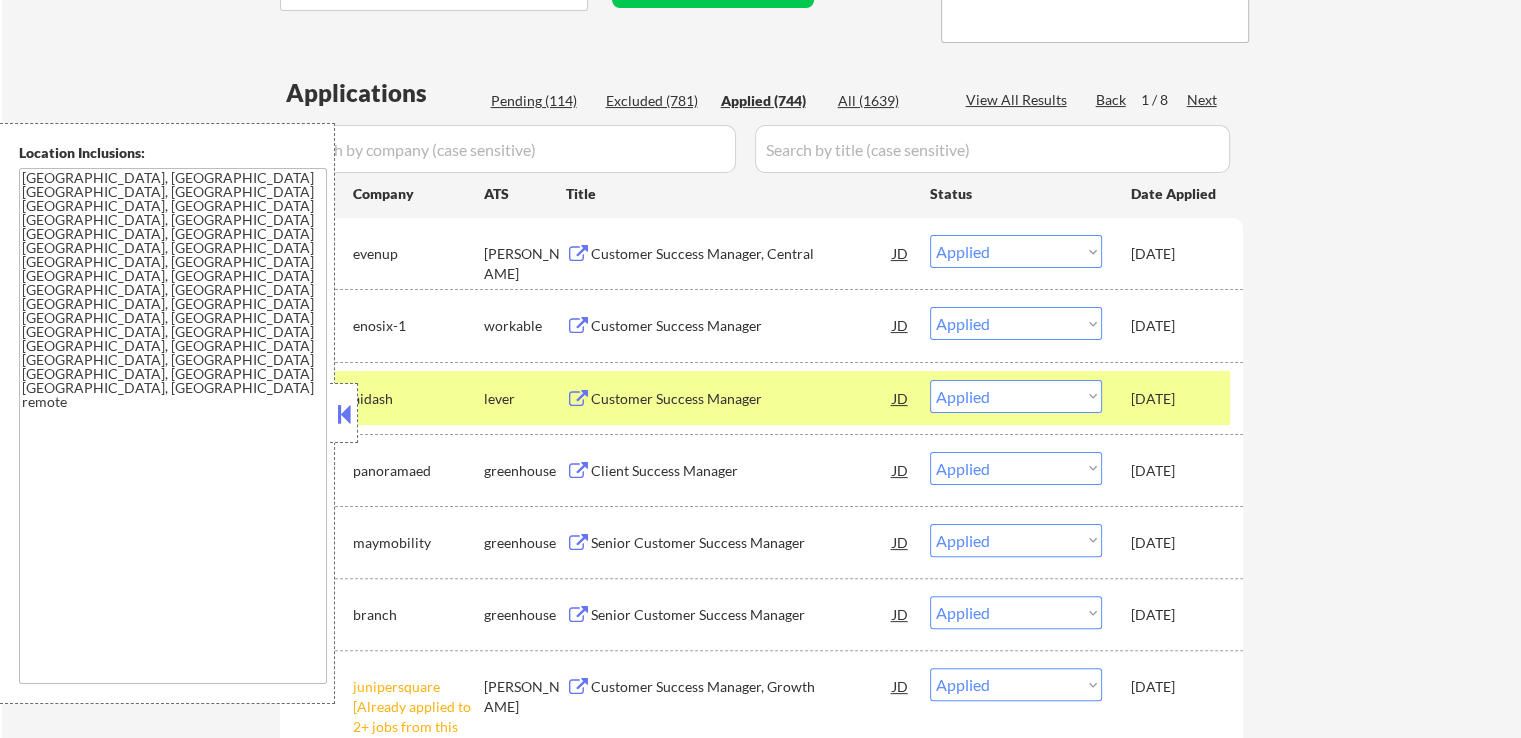 click on "← Return to /applysquad Mailslurp Inbox Job Search Builder [PERSON_NAME] User Email:  [EMAIL_ADDRESS][DOMAIN_NAME] Application Email:  [EMAIL_ADDRESS][DOMAIN_NAME] Mailslurp Email:  [PERSON_NAME][EMAIL_ADDRESS][PERSON_NAME][DOMAIN_NAME] LinkedIn:    [DOMAIN_NAME][URL]
Phone:  [PHONE_NUMBER] Current Location:  [GEOGRAPHIC_DATA], [US_STATE] Applies:  744 sent / 0 bought Internal Notes She's back! but now as a SUBSCRIPTION customer, see updated notes:
👉 [PERSON_NAME] **WEEKLY** customer // This customer must get EXACTLY 20 apps per week (~4-6 per weekday) until cancelled, contact Tal if not enough jobs. Customer is via our partner [PERSON_NAME]. Can work in country of residence?:  yes Squad Notes Minimum salary:  $100,000 Will need Visa to work in that country now/future?:   no Download Resume Add a Job Manually Ahsan Mailslurp ✔️ Applications Pending (114) Excluded (781) Applied (744) All (1639) View All Results Back 1 / 8
Next Company ATS Title Status Date Applied #1 evenup [PERSON_NAME] Customer Success Manager, Central JD Choose an option... Pending Applied #2 JD _" at bounding box center [761, 4162] 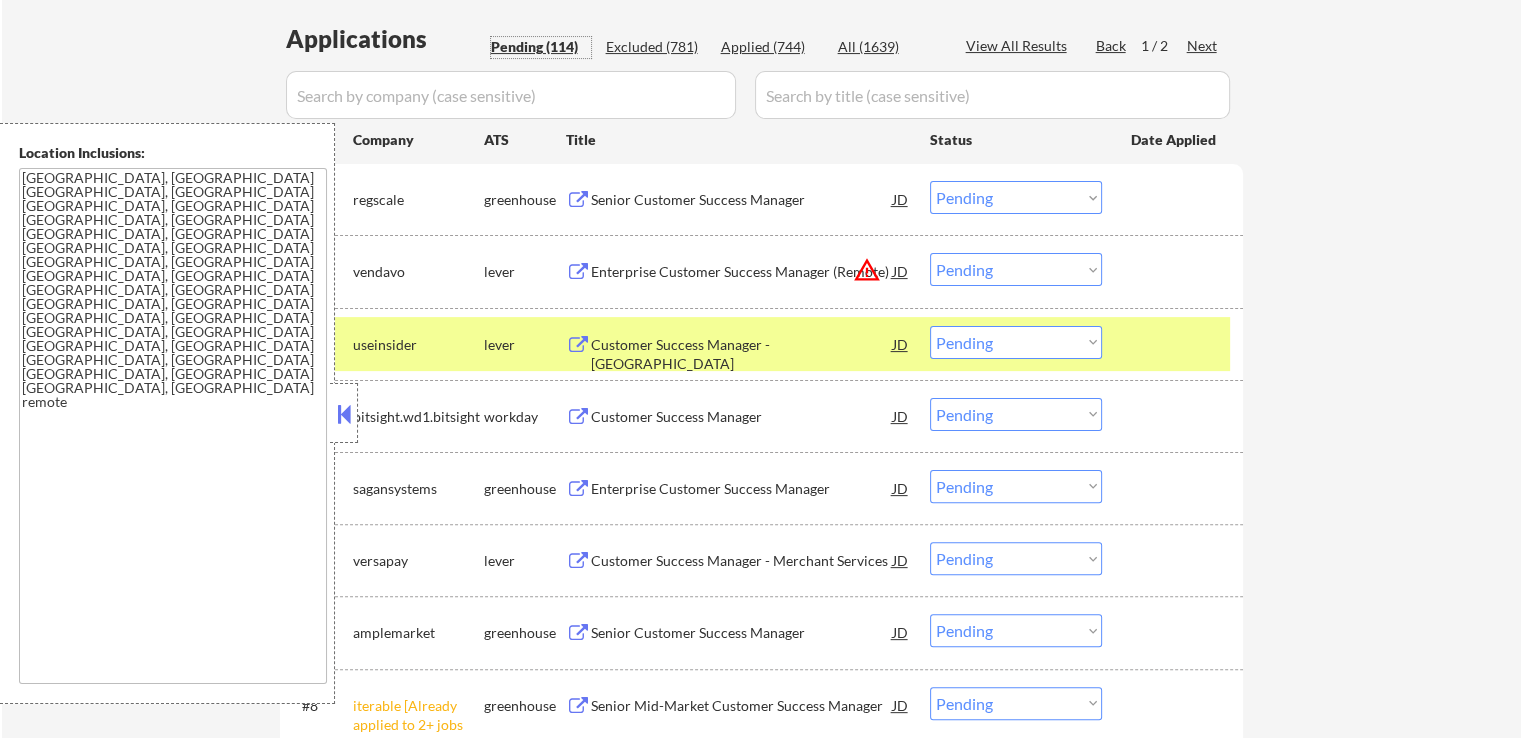 scroll, scrollTop: 524, scrollLeft: 0, axis: vertical 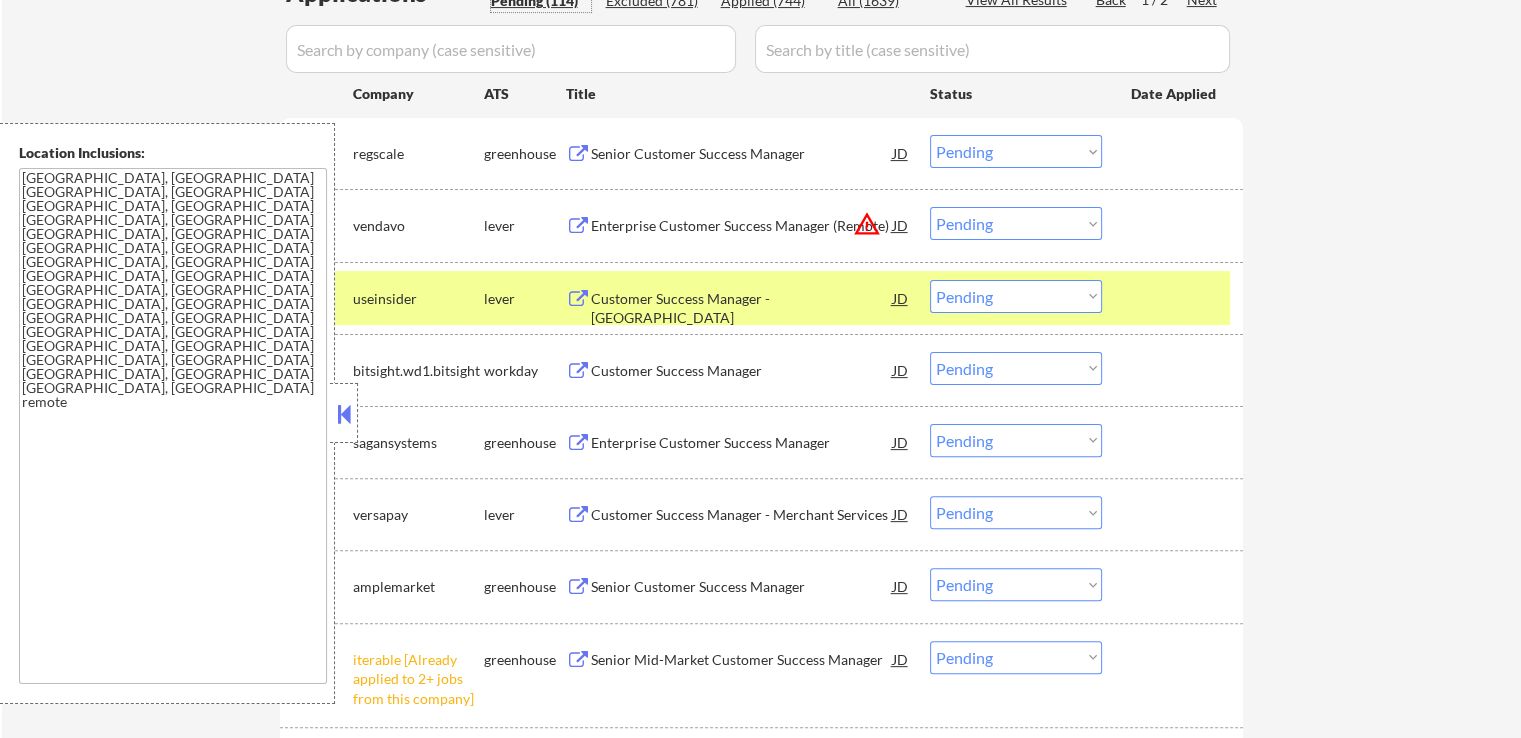 click on "Senior Customer Success Manager" at bounding box center [742, 154] 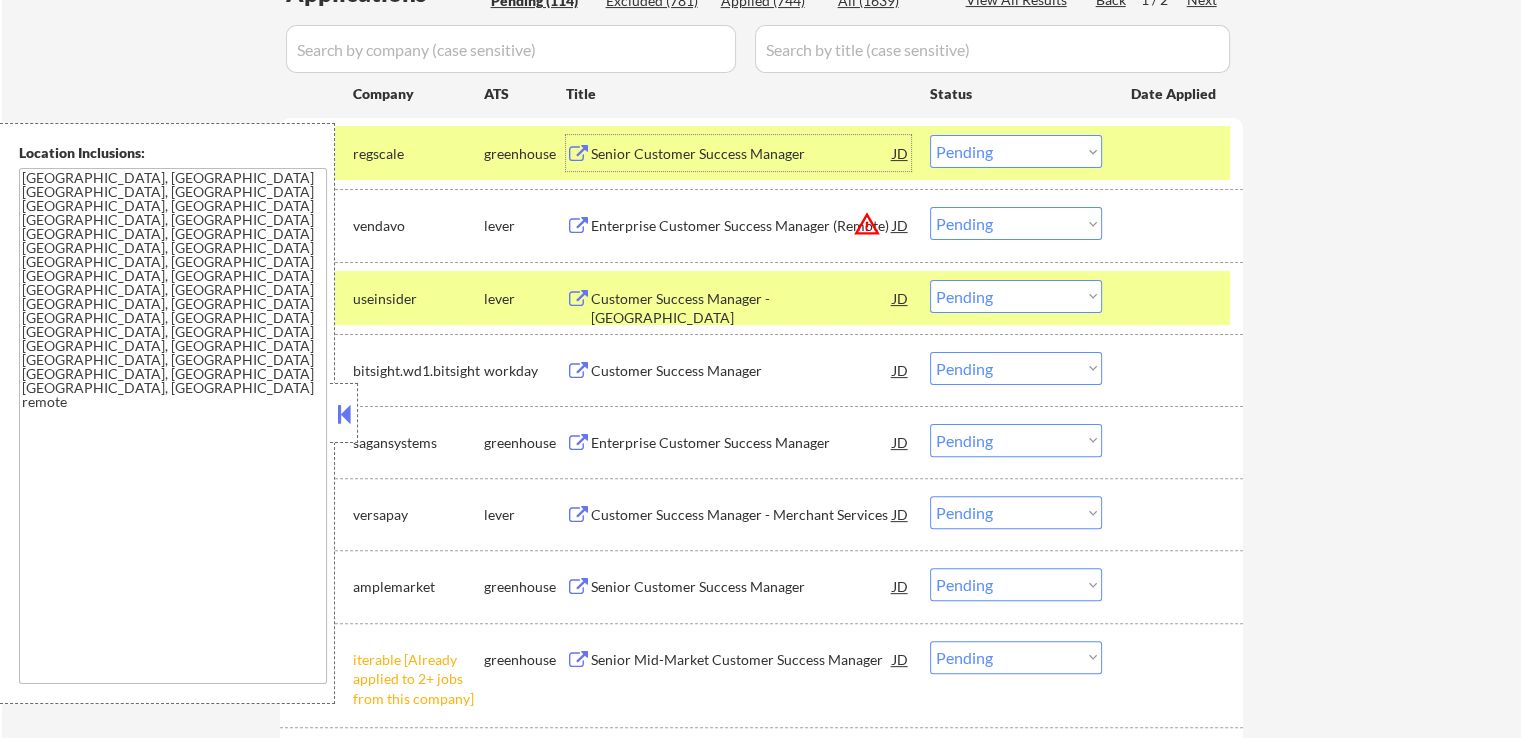 click on "Customer Success Manager - [GEOGRAPHIC_DATA]" at bounding box center (742, 308) 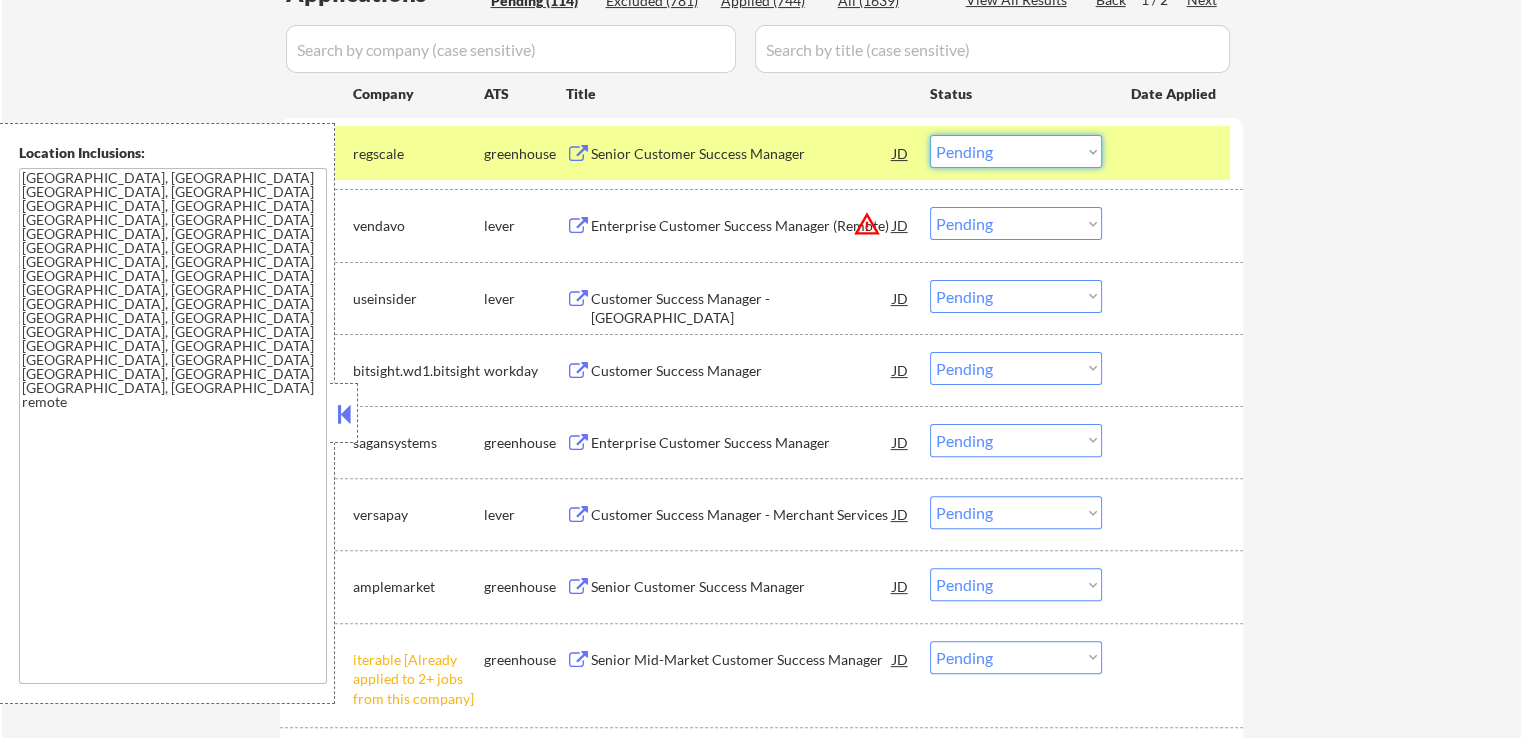 drag, startPoint x: 1029, startPoint y: 142, endPoint x: 1023, endPoint y: 165, distance: 23.769728 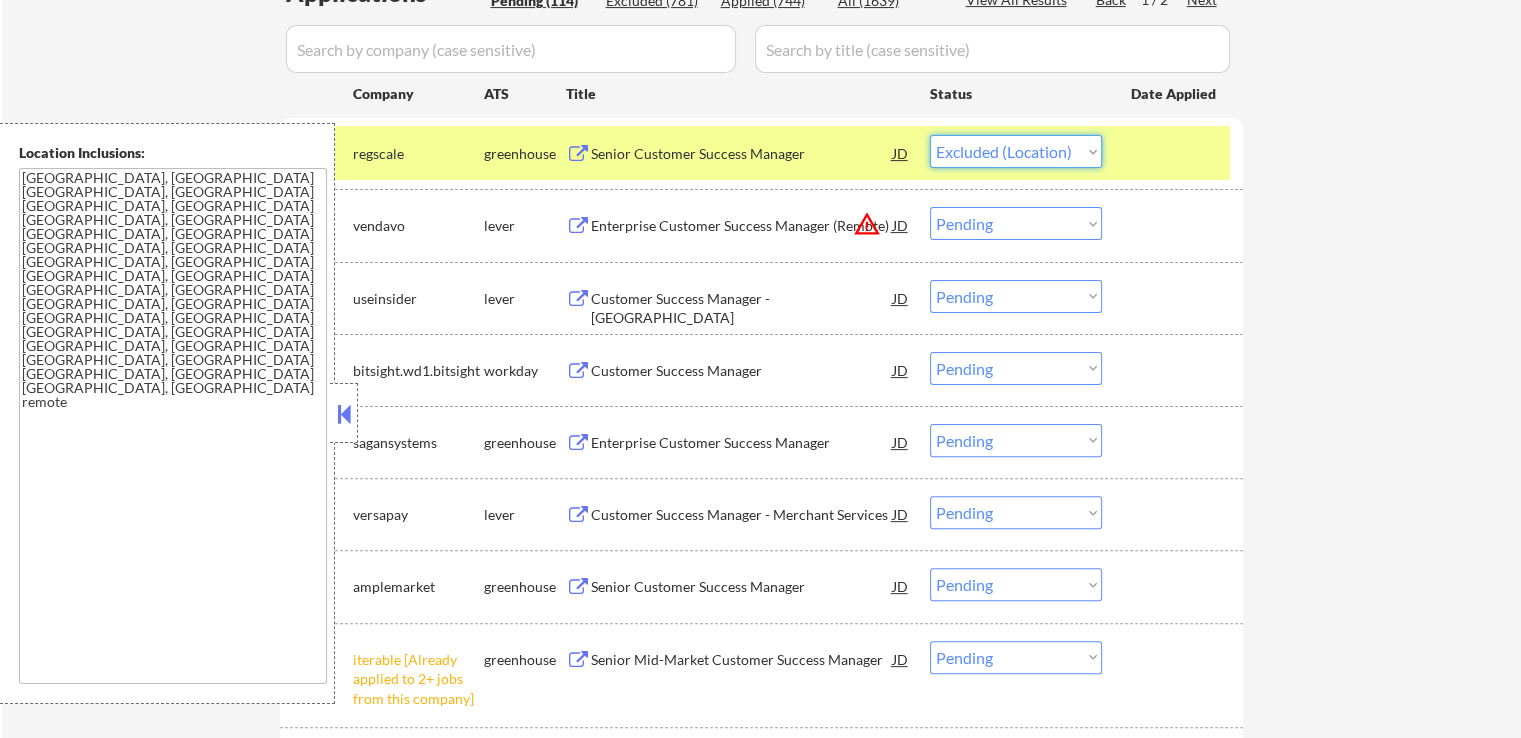 click on "Choose an option... Pending Applied Excluded (Questions) Excluded (Expired) Excluded (Location) Excluded (Bad Match) Excluded (Blocklist) Excluded (Salary) Excluded (Other)" at bounding box center (1016, 151) 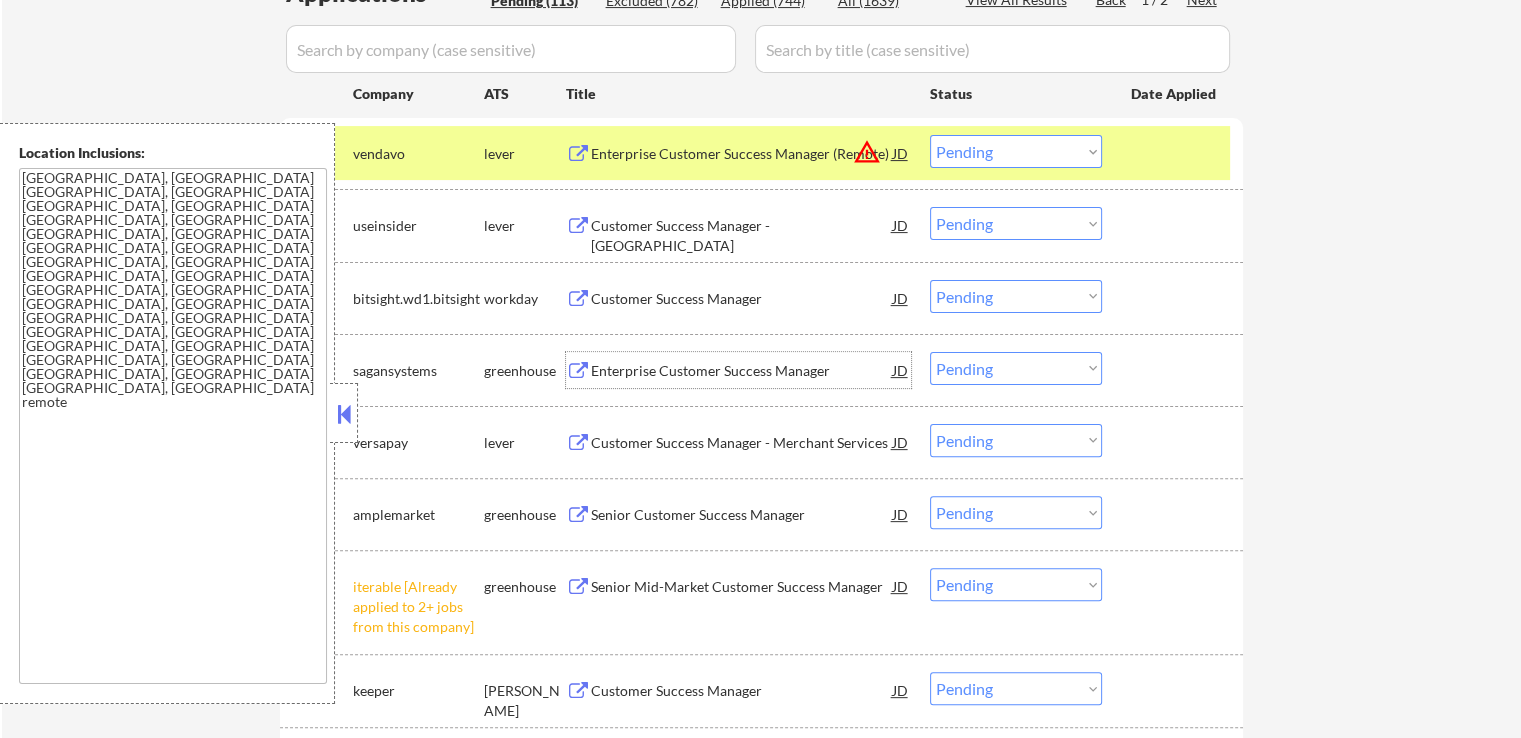 click on "Enterprise Customer Success Manager" at bounding box center (742, 370) 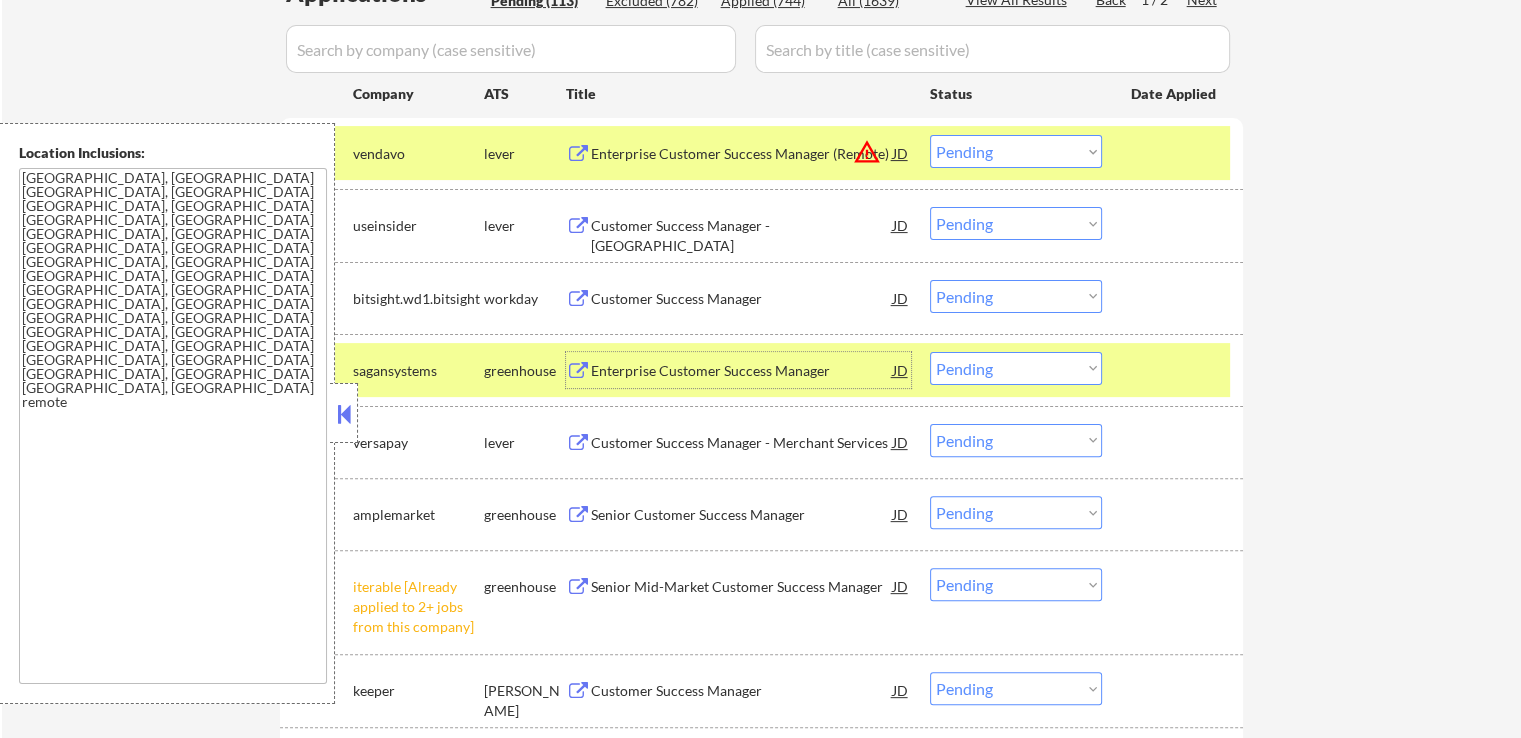drag, startPoint x: 984, startPoint y: 219, endPoint x: 978, endPoint y: 233, distance: 15.231546 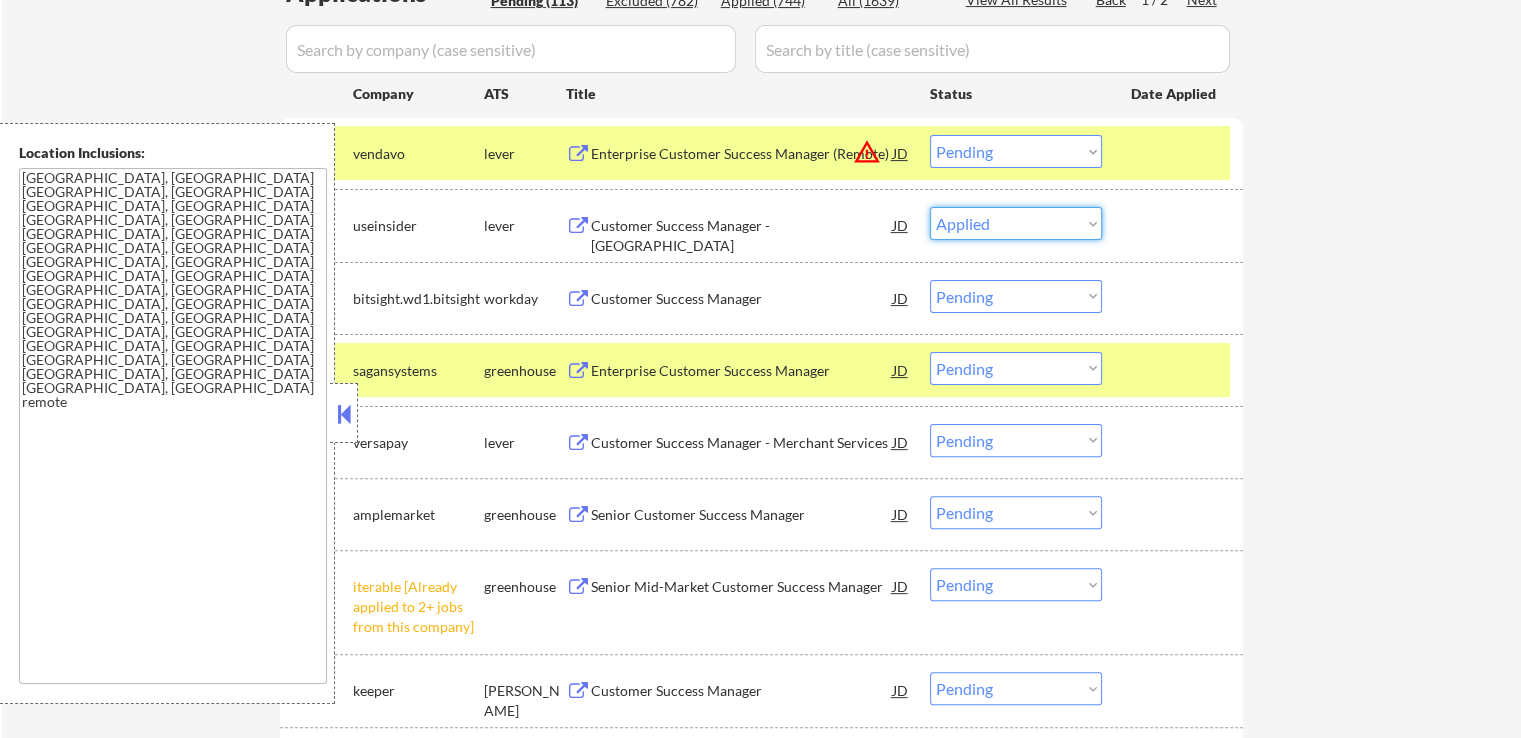 click on "Choose an option... Pending Applied Excluded (Questions) Excluded (Expired) Excluded (Location) Excluded (Bad Match) Excluded (Blocklist) Excluded (Salary) Excluded (Other)" at bounding box center [1016, 223] 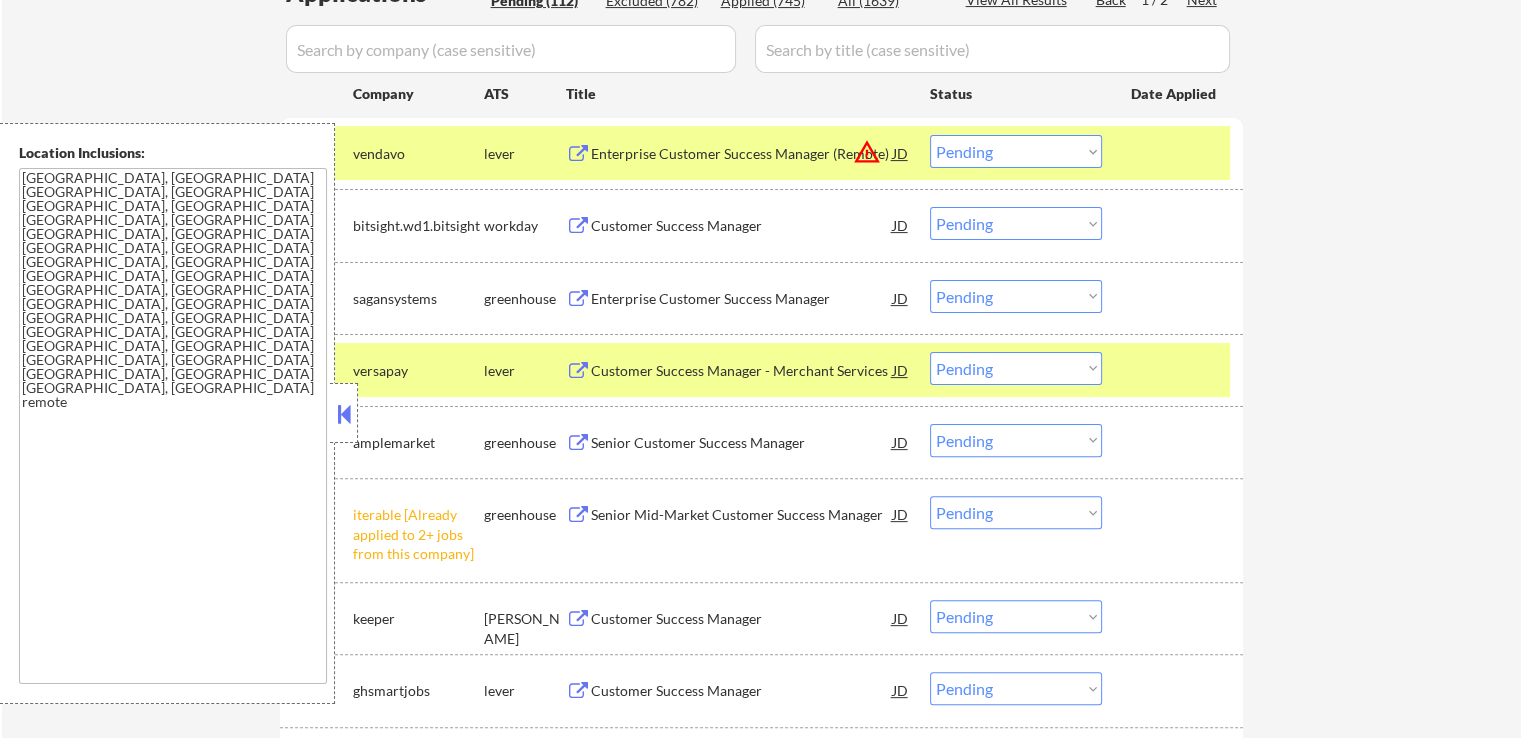 click on "Customer Success Manager - Merchant Services" at bounding box center [742, 371] 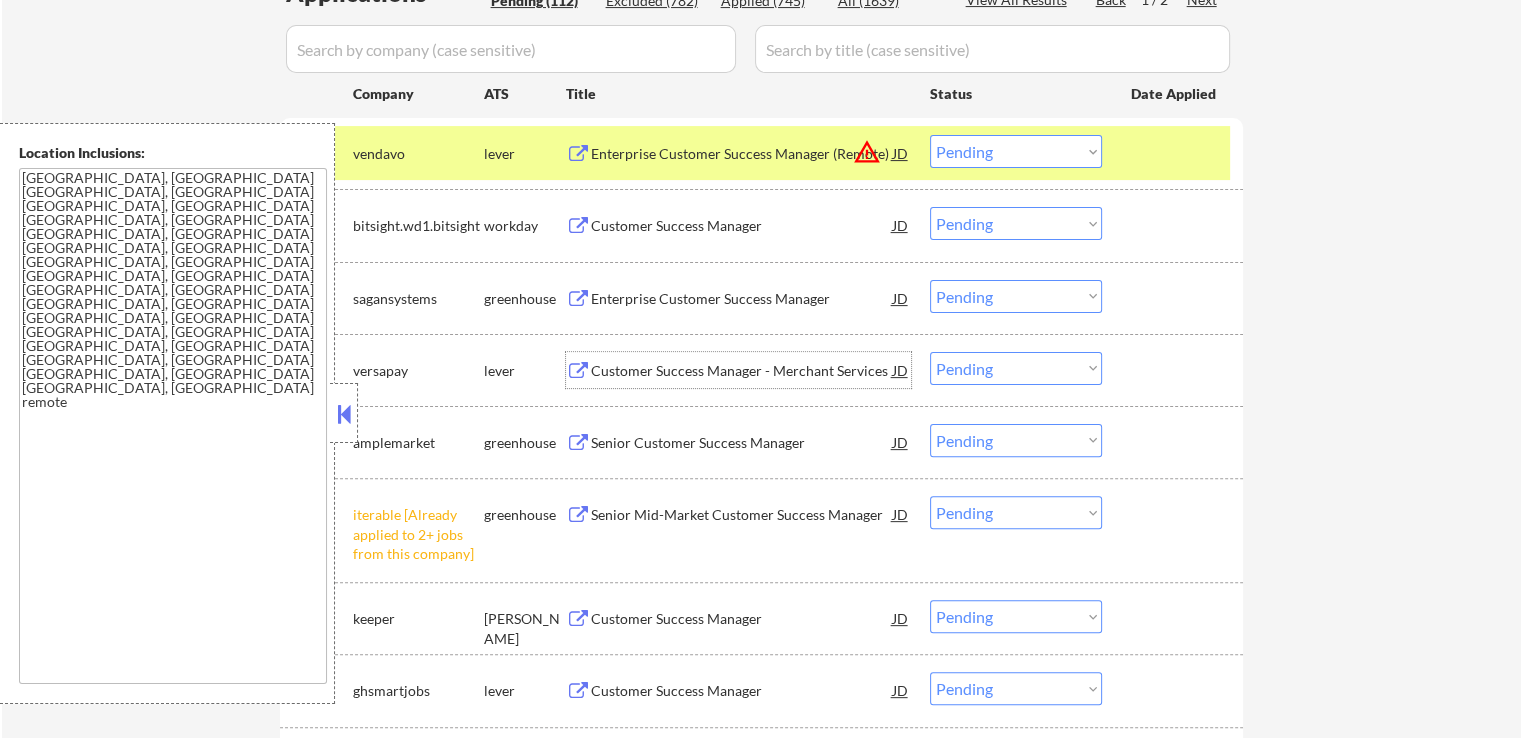 click on "Choose an option... Pending Applied Excluded (Questions) Excluded (Expired) Excluded (Location) Excluded (Bad Match) Excluded (Blocklist) Excluded (Salary) Excluded (Other)" at bounding box center (1016, 296) 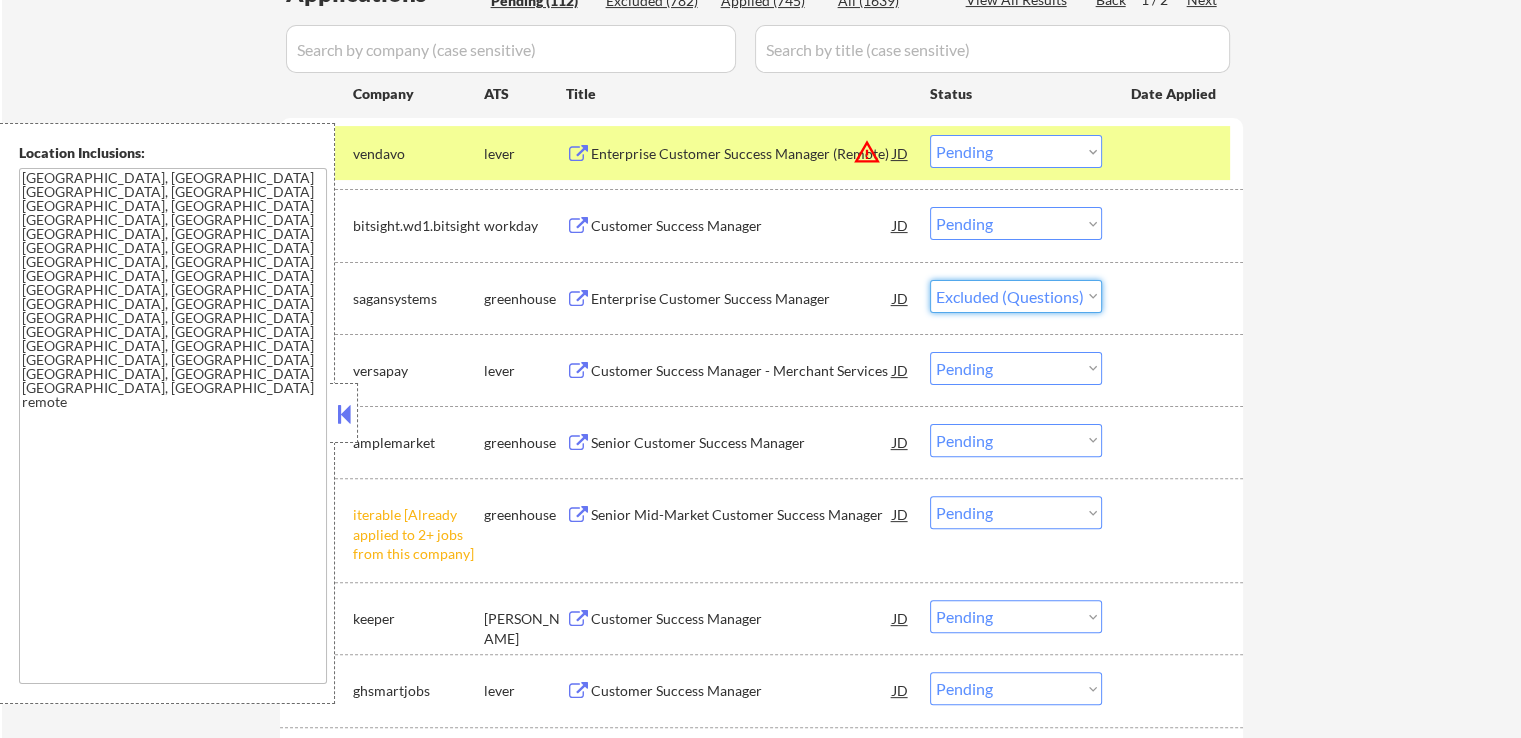 click on "Choose an option... Pending Applied Excluded (Questions) Excluded (Expired) Excluded (Location) Excluded (Bad Match) Excluded (Blocklist) Excluded (Salary) Excluded (Other)" at bounding box center [1016, 296] 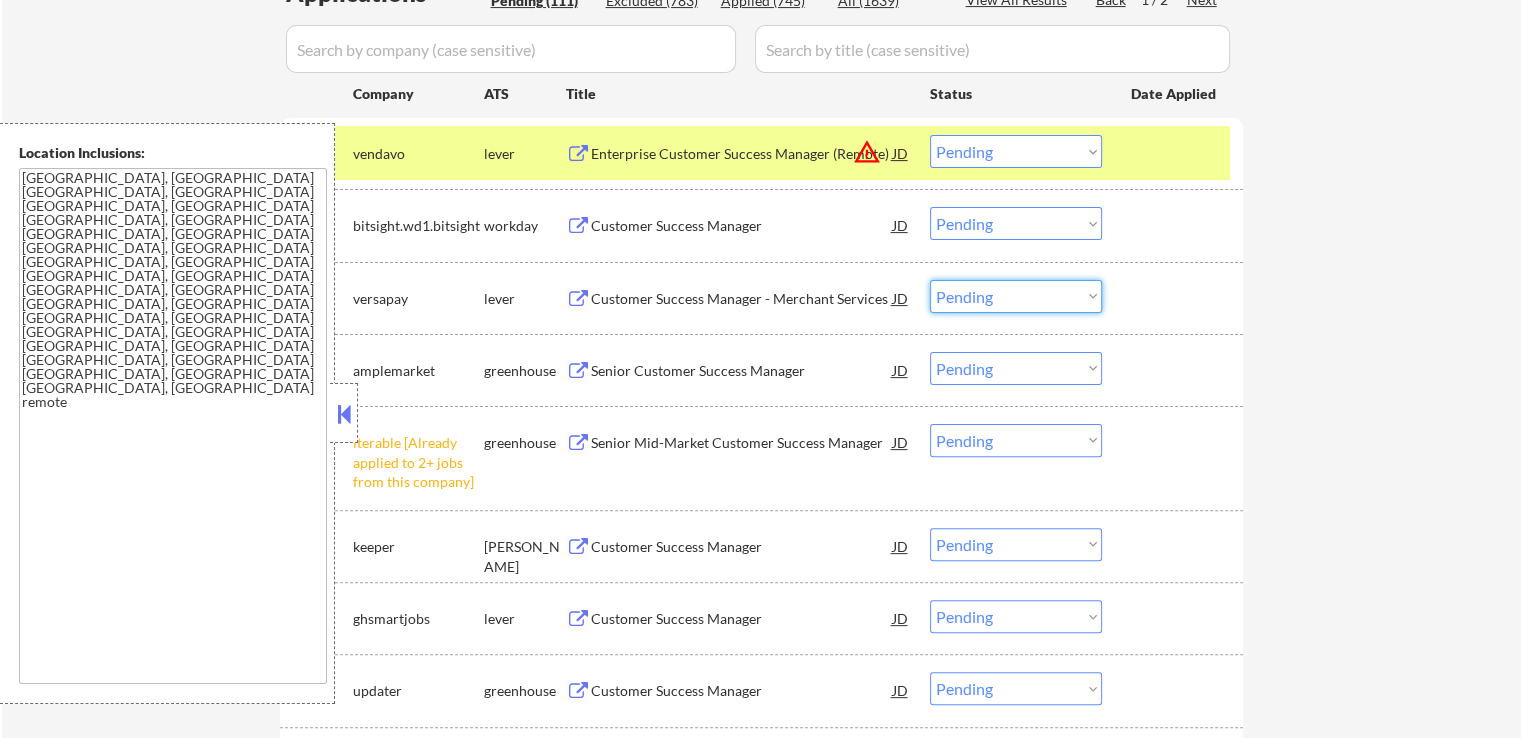 drag, startPoint x: 998, startPoint y: 297, endPoint x: 994, endPoint y: 308, distance: 11.7046995 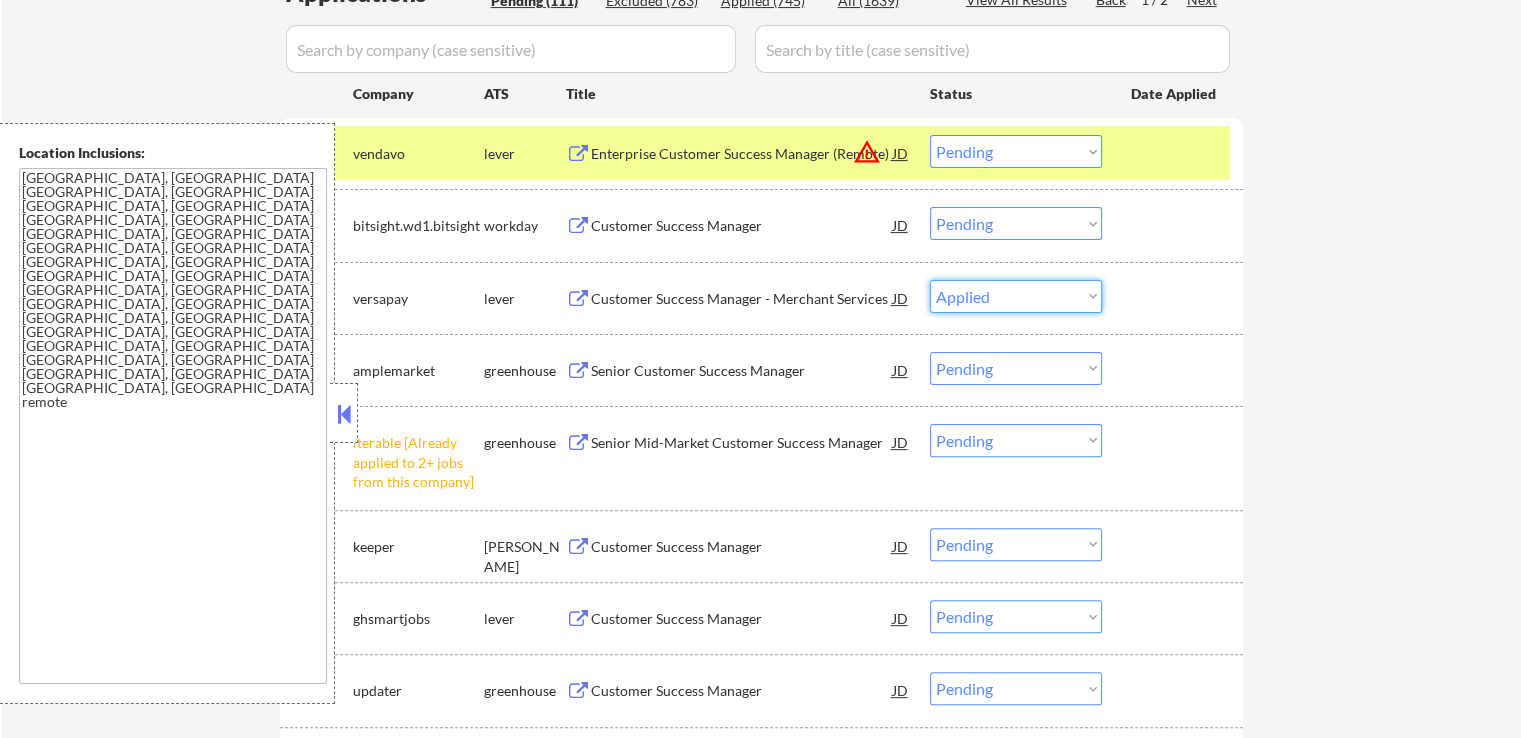 click on "Choose an option... Pending Applied Excluded (Questions) Excluded (Expired) Excluded (Location) Excluded (Bad Match) Excluded (Blocklist) Excluded (Salary) Excluded (Other)" at bounding box center [1016, 296] 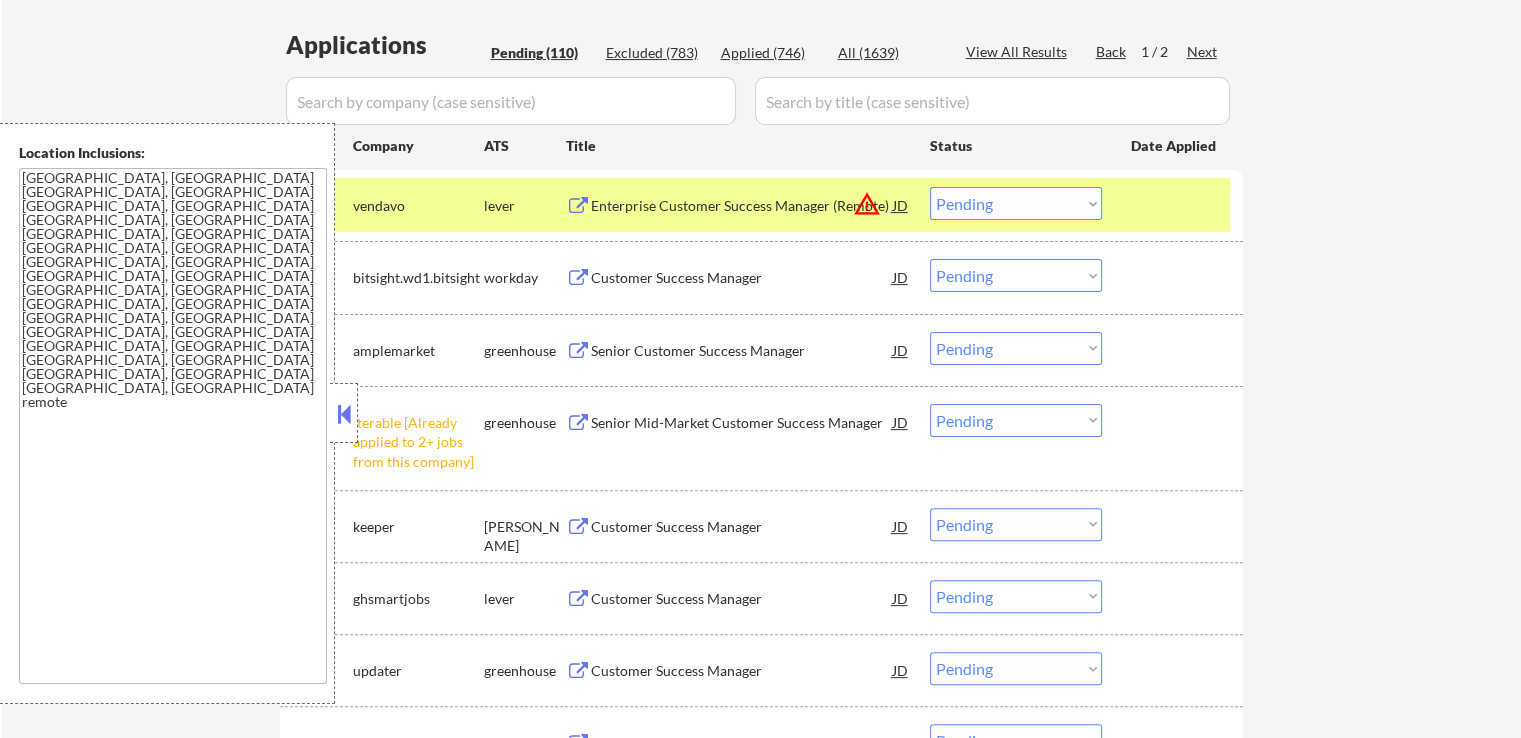 scroll, scrollTop: 524, scrollLeft: 0, axis: vertical 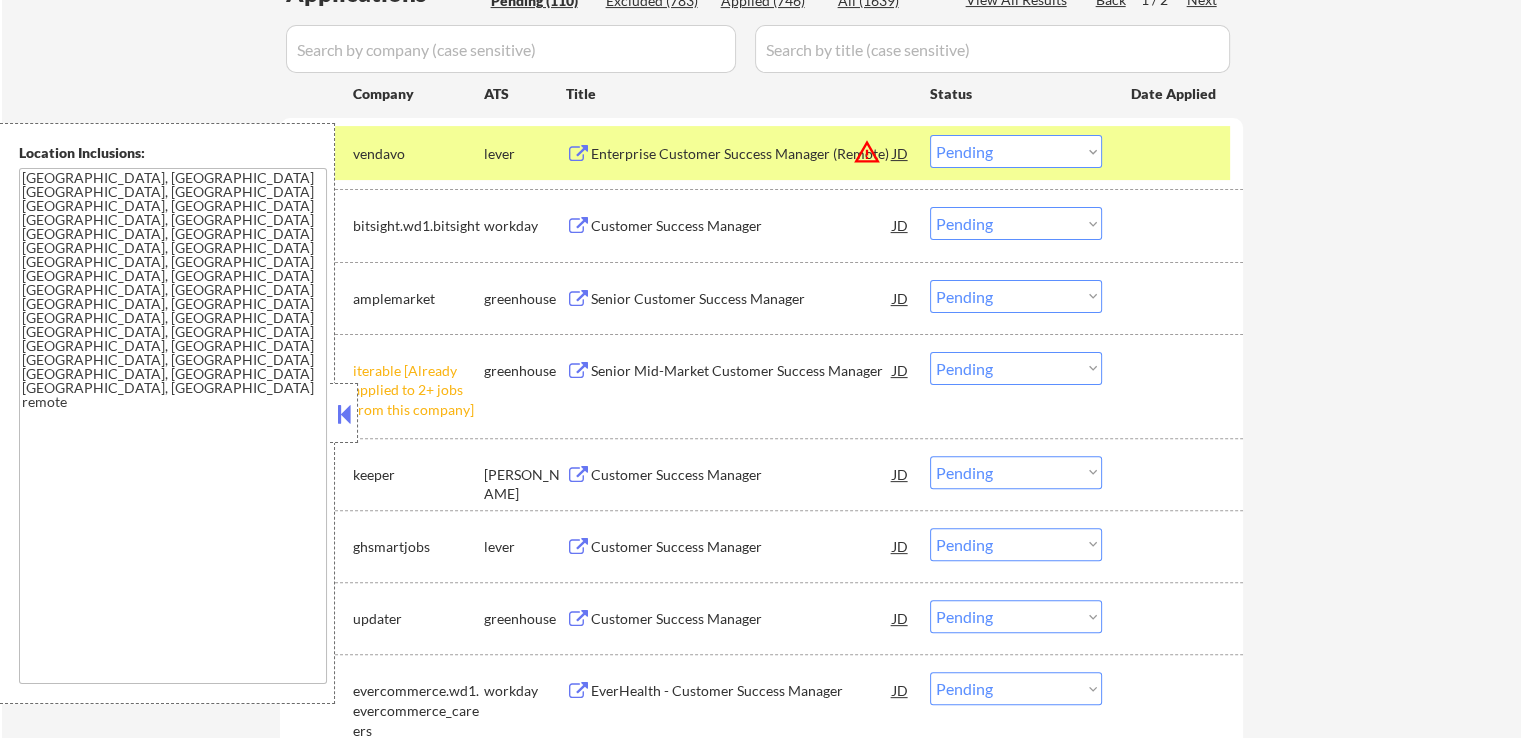 drag, startPoint x: 1024, startPoint y: 369, endPoint x: 1024, endPoint y: 381, distance: 12 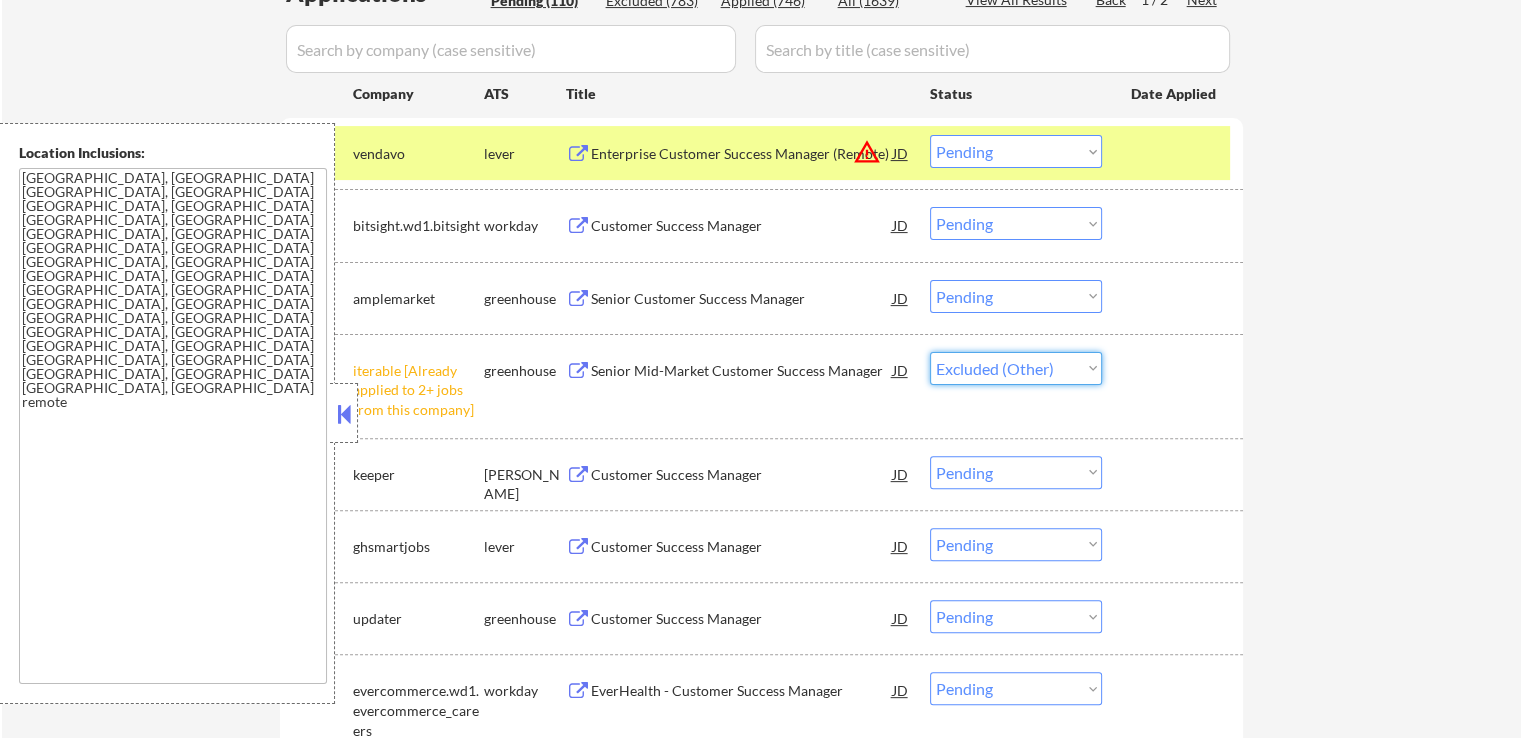 click on "Choose an option... Pending Applied Excluded (Questions) Excluded (Expired) Excluded (Location) Excluded (Bad Match) Excluded (Blocklist) Excluded (Salary) Excluded (Other)" at bounding box center [1016, 368] 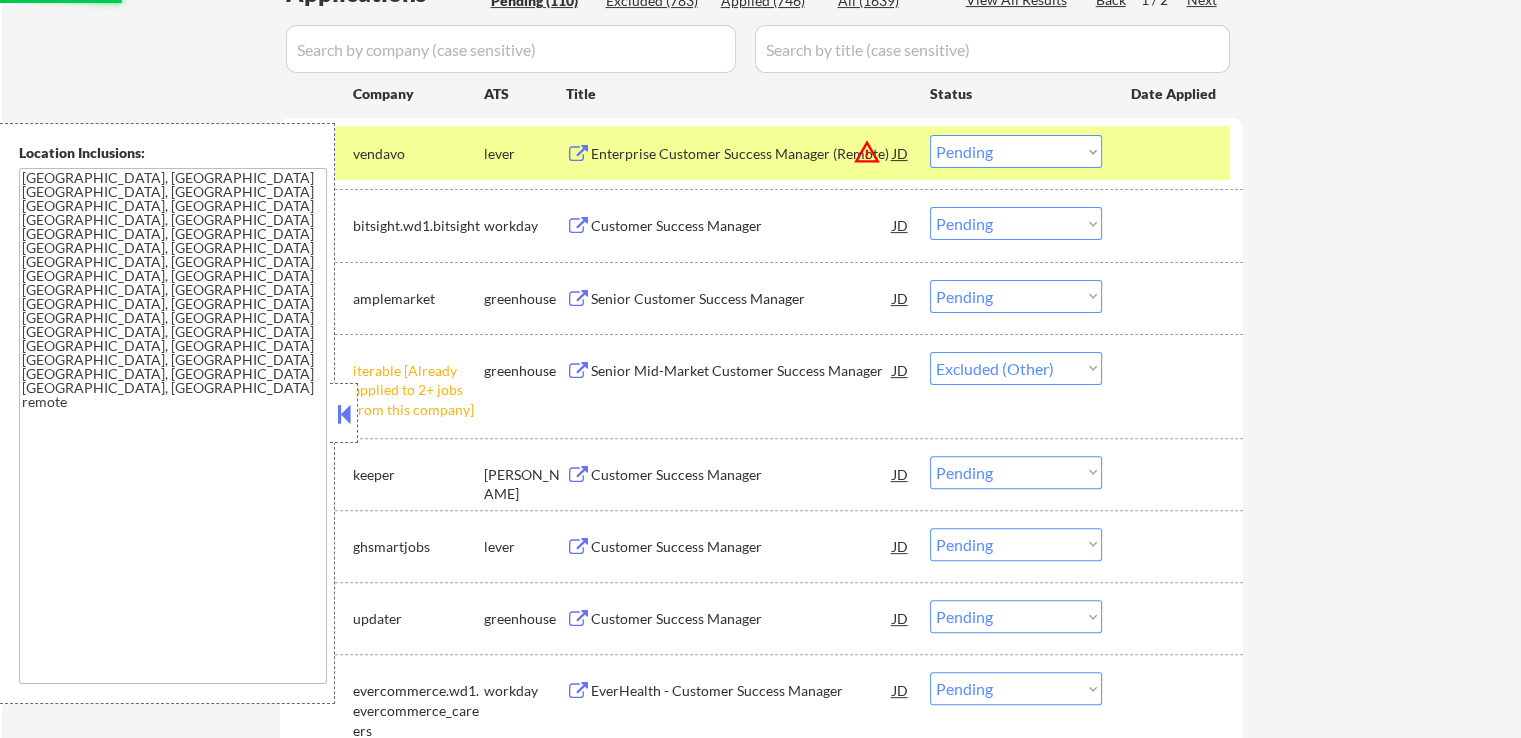 click on "← Return to /applysquad Mailslurp Inbox Job Search Builder [PERSON_NAME] User Email:  [EMAIL_ADDRESS][DOMAIN_NAME] Application Email:  [EMAIL_ADDRESS][DOMAIN_NAME] Mailslurp Email:  [PERSON_NAME][EMAIL_ADDRESS][PERSON_NAME][DOMAIN_NAME] LinkedIn:    [DOMAIN_NAME][URL]
Phone:  [PHONE_NUMBER] Current Location:  [GEOGRAPHIC_DATA], [US_STATE] Applies:  744 sent / 0 bought Internal Notes She's back! but now as a SUBSCRIPTION customer, see updated notes:
👉 [PERSON_NAME] **WEEKLY** customer // This customer must get EXACTLY 20 apps per week (~4-6 per weekday) until cancelled, contact Tal if not enough jobs. Customer is via our partner [PERSON_NAME]. Can work in country of residence?:  yes Squad Notes Minimum salary:  $100,000 Will need Visa to work in that country now/future?:   no Download Resume Add a Job Manually Ahsan Mailslurp ✔️ Applications Pending (110) Excluded (783) Applied (746) All (1639) View All Results Back 1 / 2
Next Company ATS Title Status Date Applied #1 vendavo lever Enterprise Customer Success Manager (Remote) JD warning_amber Pending Applied" at bounding box center (761, 3825) 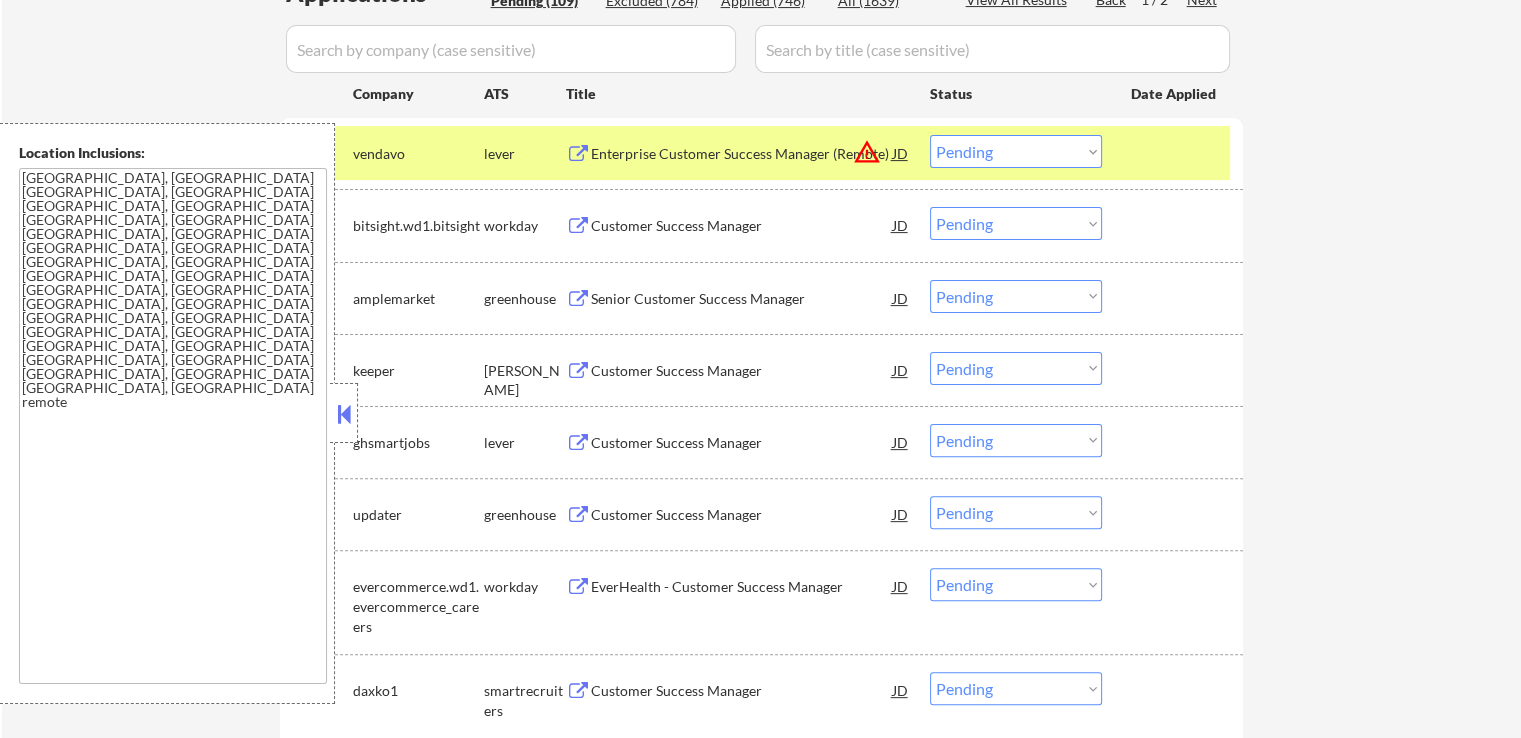 click on "Senior Customer Success Manager" at bounding box center [742, 299] 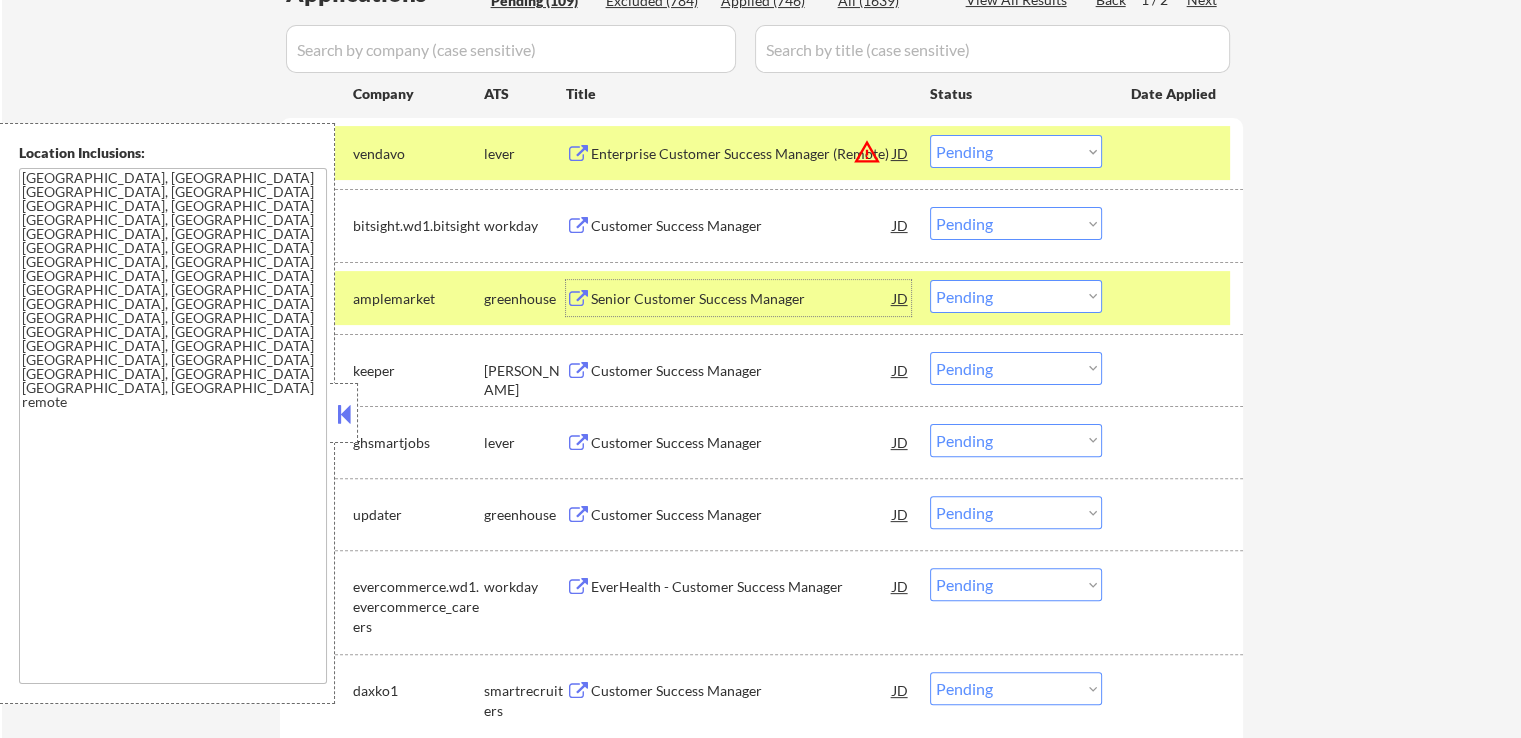 drag, startPoint x: 992, startPoint y: 291, endPoint x: 988, endPoint y: 309, distance: 18.439089 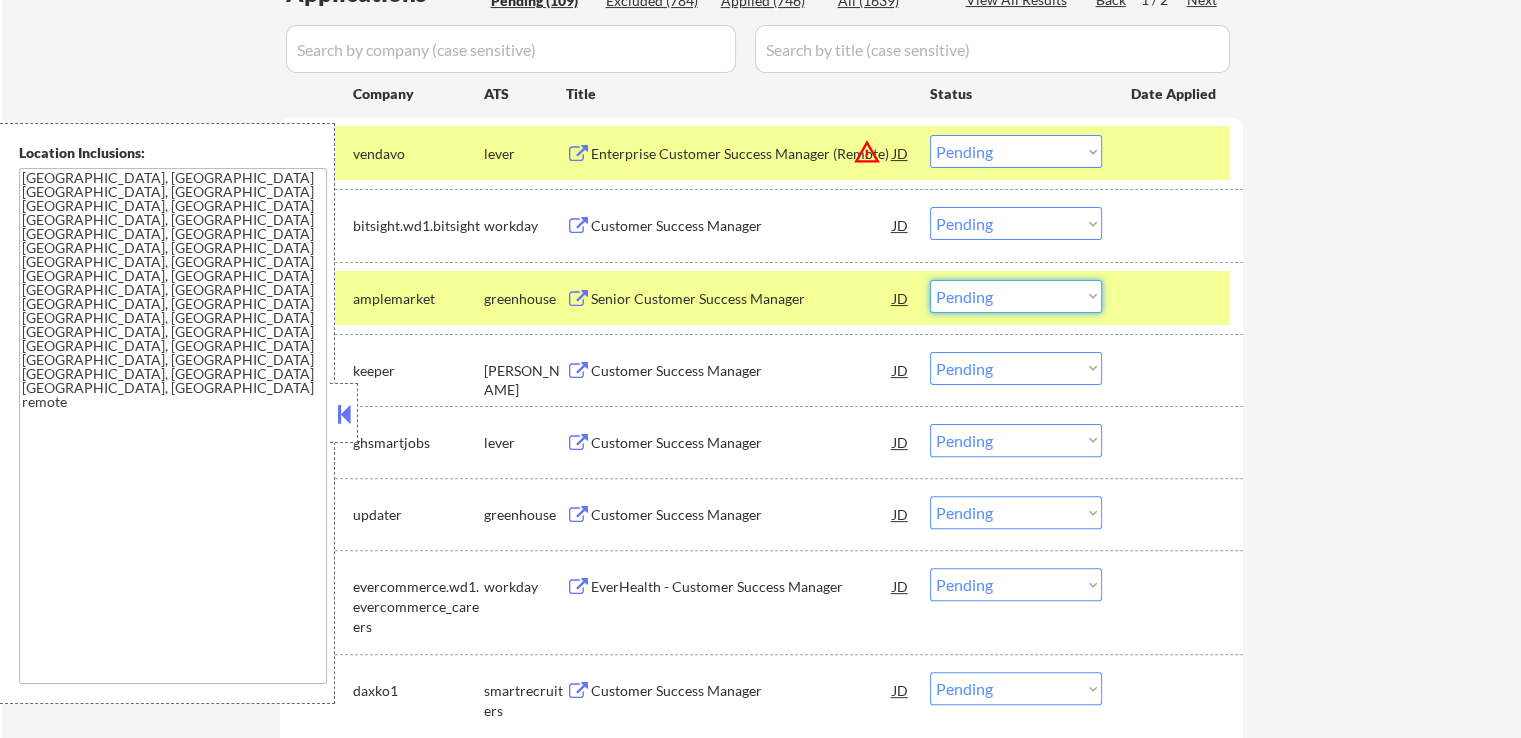 click on "← Return to /applysquad Mailslurp Inbox Job Search Builder [PERSON_NAME] User Email:  [EMAIL_ADDRESS][DOMAIN_NAME] Application Email:  [EMAIL_ADDRESS][DOMAIN_NAME] Mailslurp Email:  [PERSON_NAME][EMAIL_ADDRESS][PERSON_NAME][DOMAIN_NAME] LinkedIn:    [DOMAIN_NAME][URL]
Phone:  [PHONE_NUMBER] Current Location:  [GEOGRAPHIC_DATA], [US_STATE] Applies:  744 sent / 0 bought Internal Notes She's back! but now as a SUBSCRIPTION customer, see updated notes:
👉 [PERSON_NAME] **WEEKLY** customer // This customer must get EXACTLY 20 apps per week (~4-6 per weekday) until cancelled, contact Tal if not enough jobs. Customer is via our partner [PERSON_NAME]. Can work in country of residence?:  yes Squad Notes Minimum salary:  $100,000 Will need Visa to work in that country now/future?:   no Download Resume Add a Job Manually Ahsan Mailslurp ✔️ Applications Pending (109) Excluded (784) Applied (746) All (1639) View All Results Back 1 / 2
Next Company ATS Title Status Date Applied #1 vendavo lever Enterprise Customer Success Manager (Remote) JD warning_amber Pending Applied" at bounding box center [761, 3809] 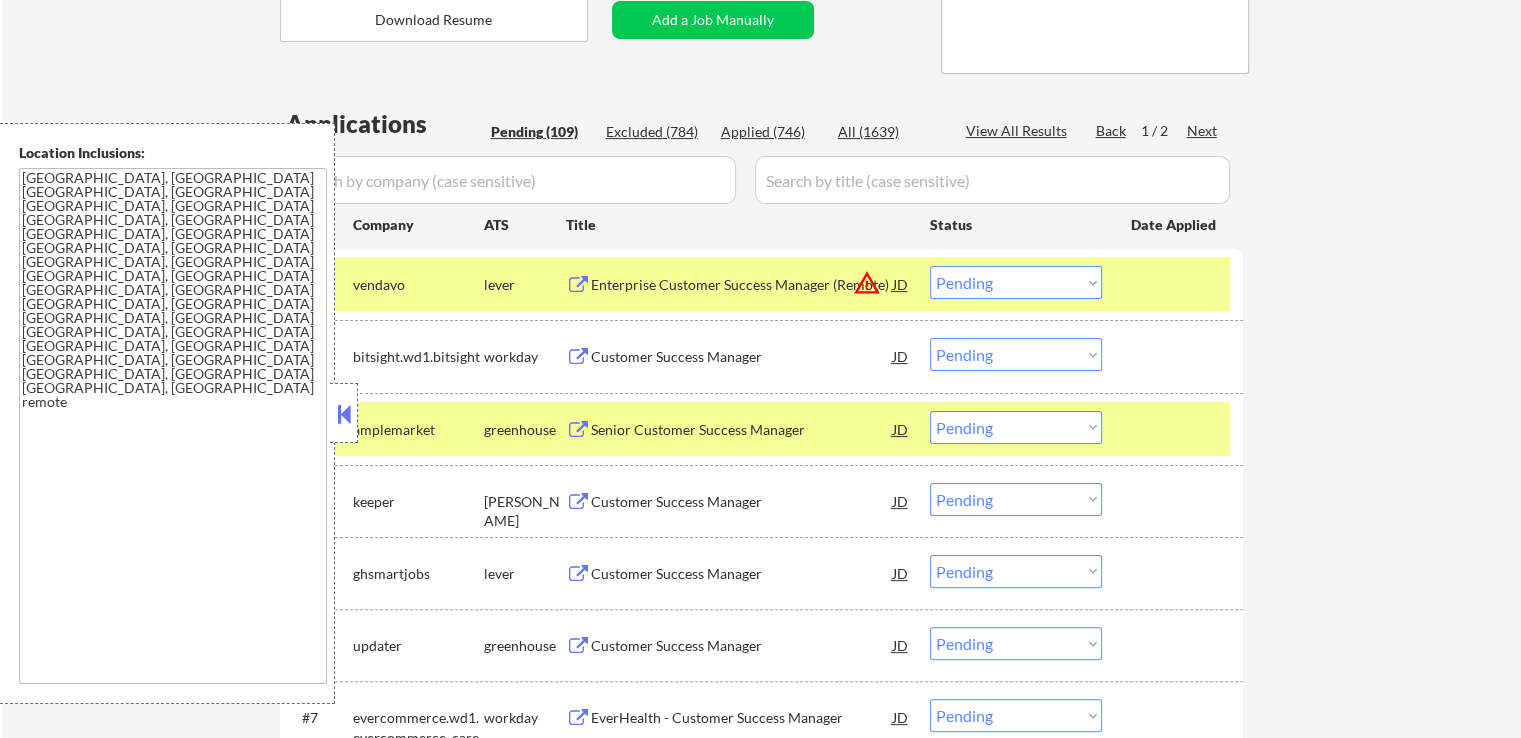 scroll, scrollTop: 424, scrollLeft: 0, axis: vertical 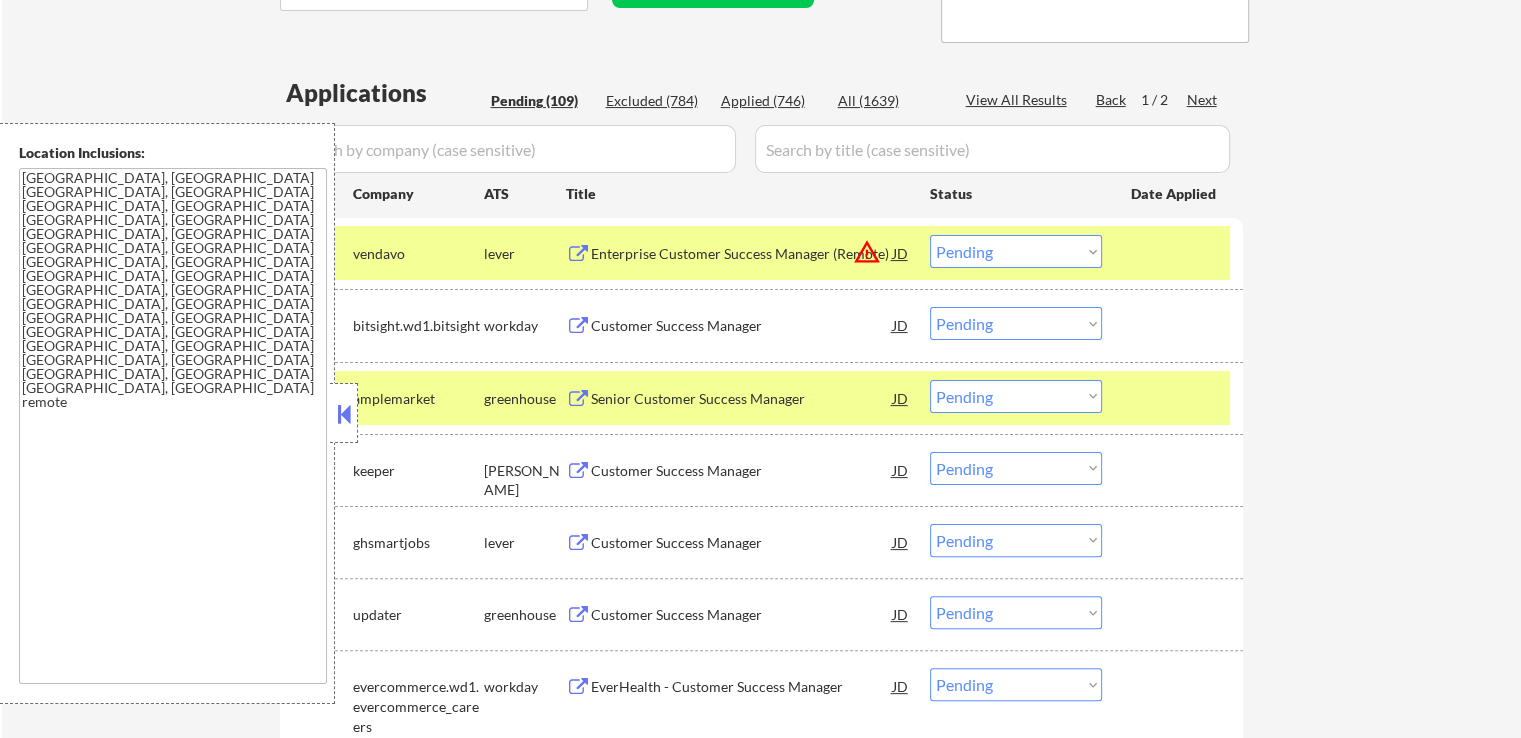 click on "Choose an option... Pending Applied Excluded (Questions) Excluded (Expired) Excluded (Location) Excluded (Bad Match) Excluded (Blocklist) Excluded (Salary) Excluded (Other)" at bounding box center (1016, 396) 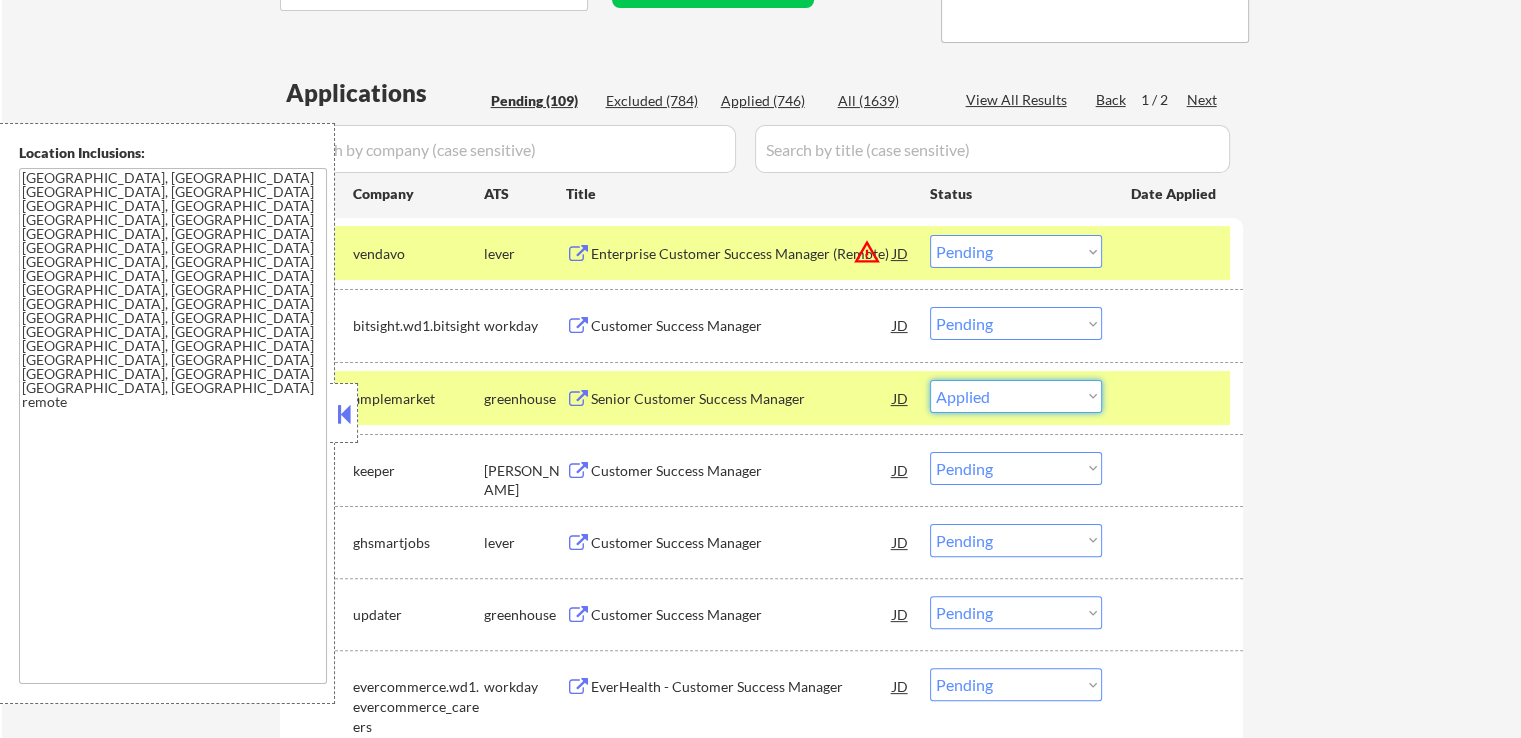 click on "Choose an option... Pending Applied Excluded (Questions) Excluded (Expired) Excluded (Location) Excluded (Bad Match) Excluded (Blocklist) Excluded (Salary) Excluded (Other)" at bounding box center (1016, 396) 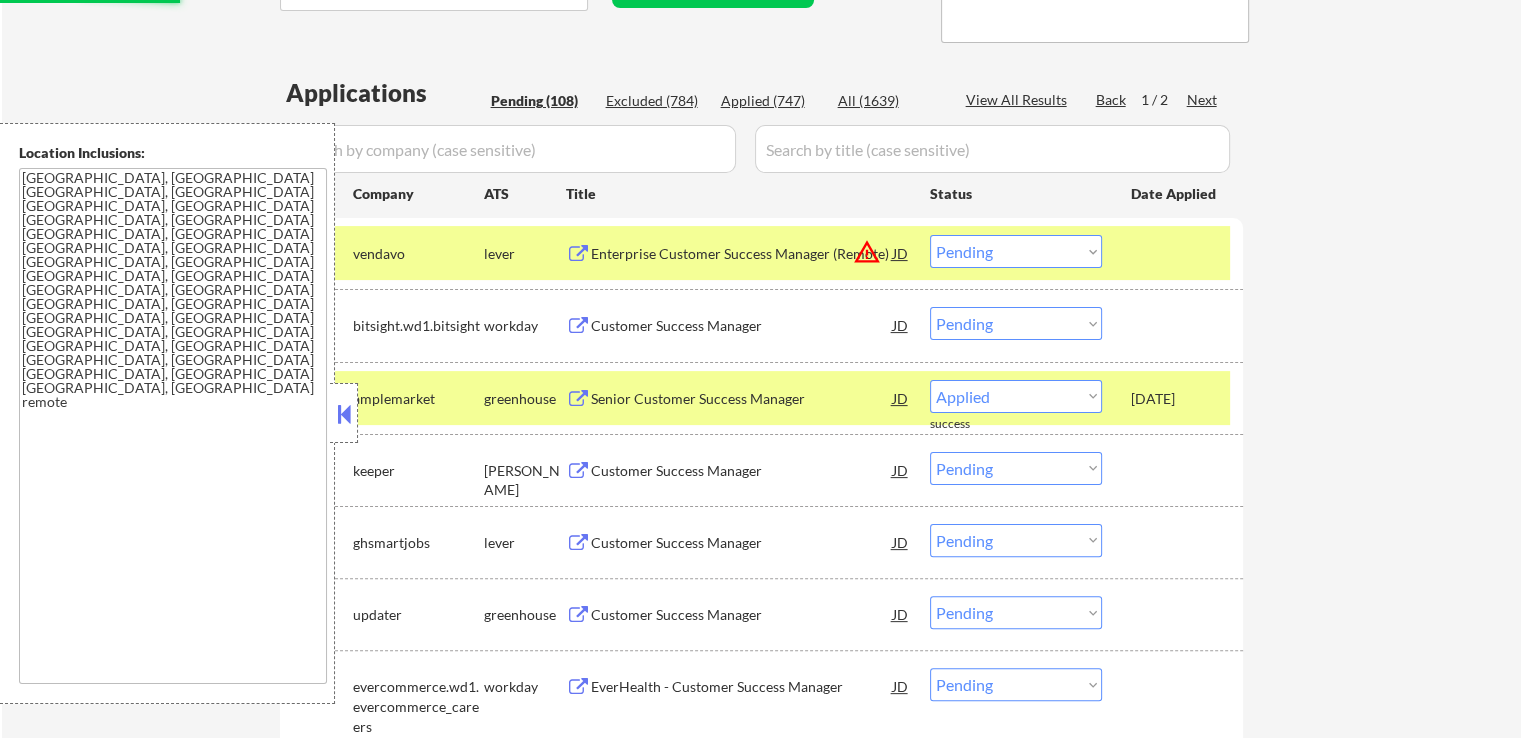 click on "Profile" at bounding box center (237, 457) 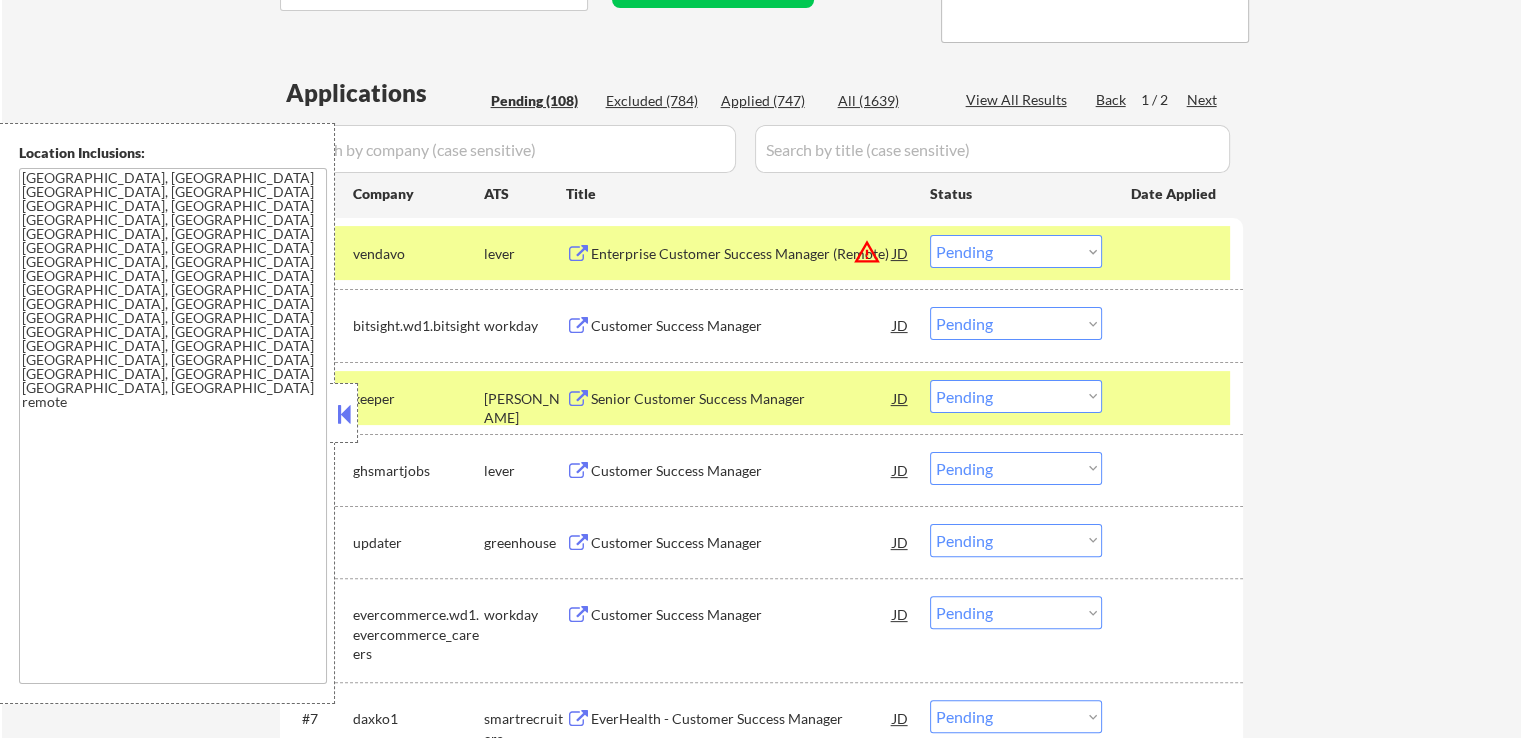 click on "Profile" at bounding box center (237, 457) 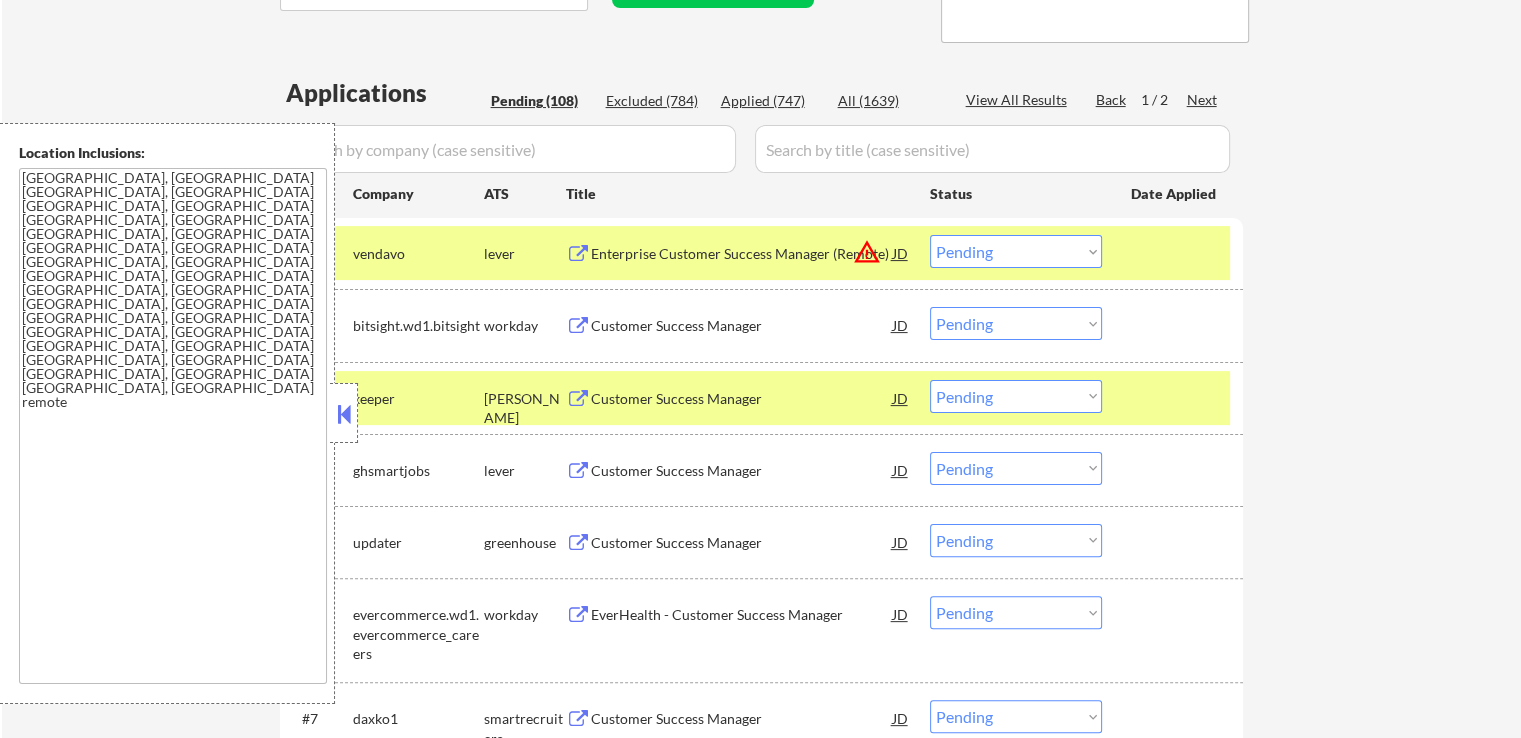 click on "Profile" at bounding box center (237, 457) 